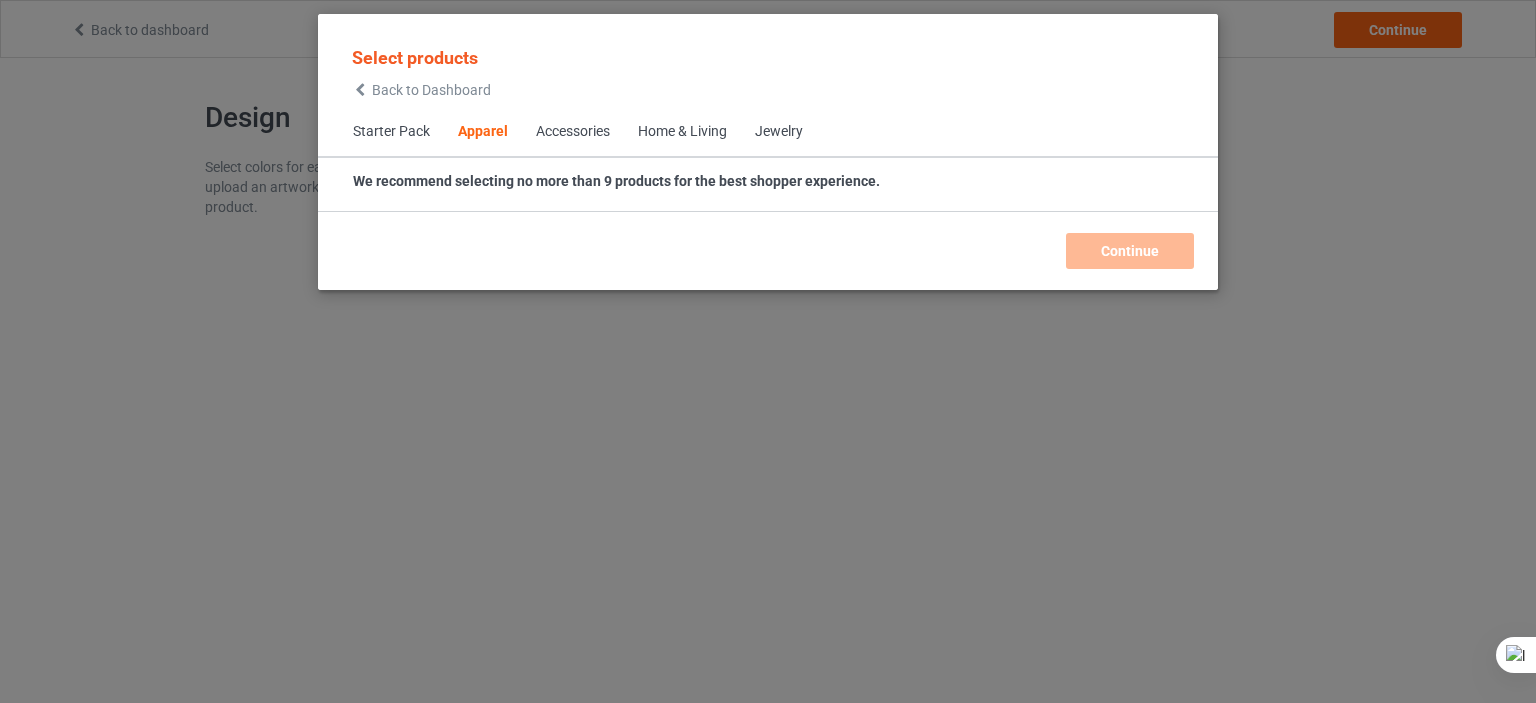 scroll, scrollTop: 0, scrollLeft: 0, axis: both 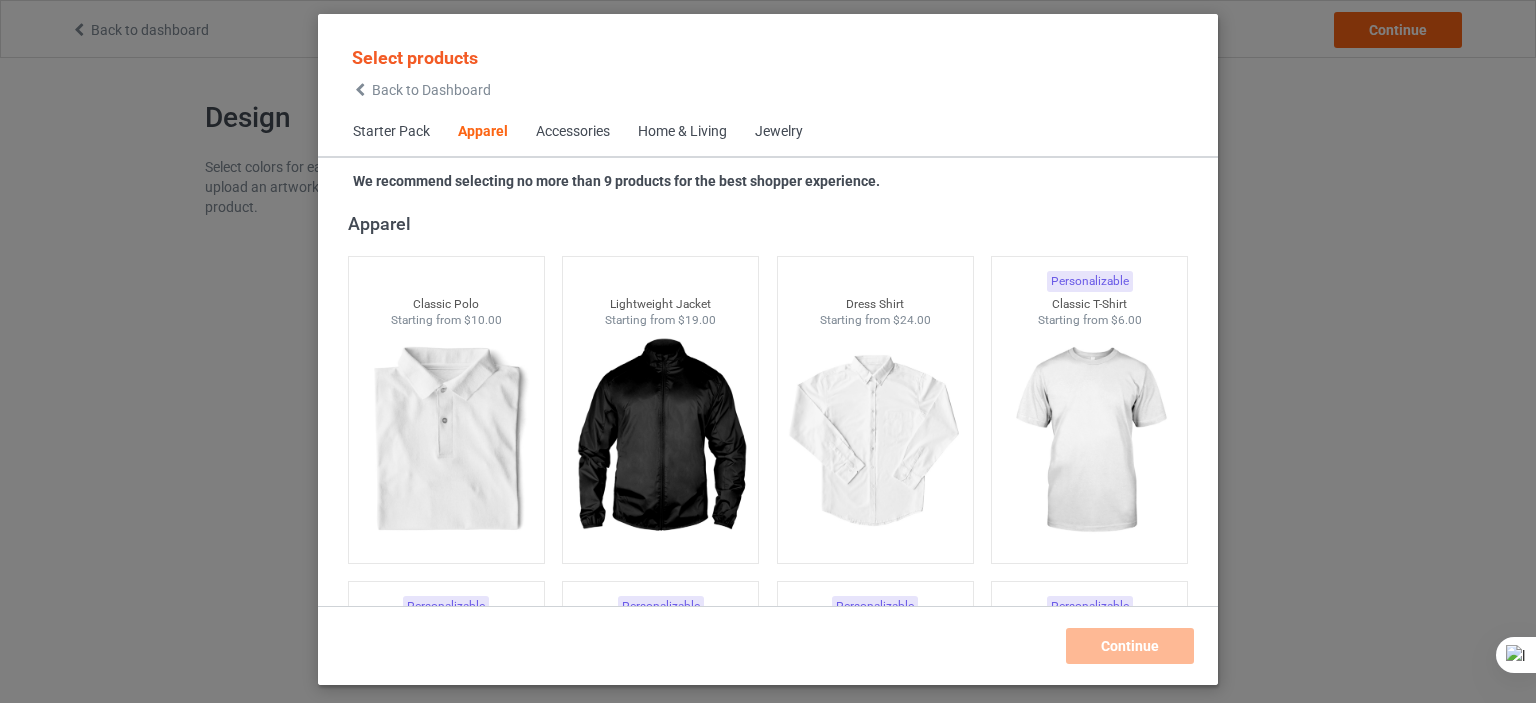 click on "Home & Living" at bounding box center [682, 132] 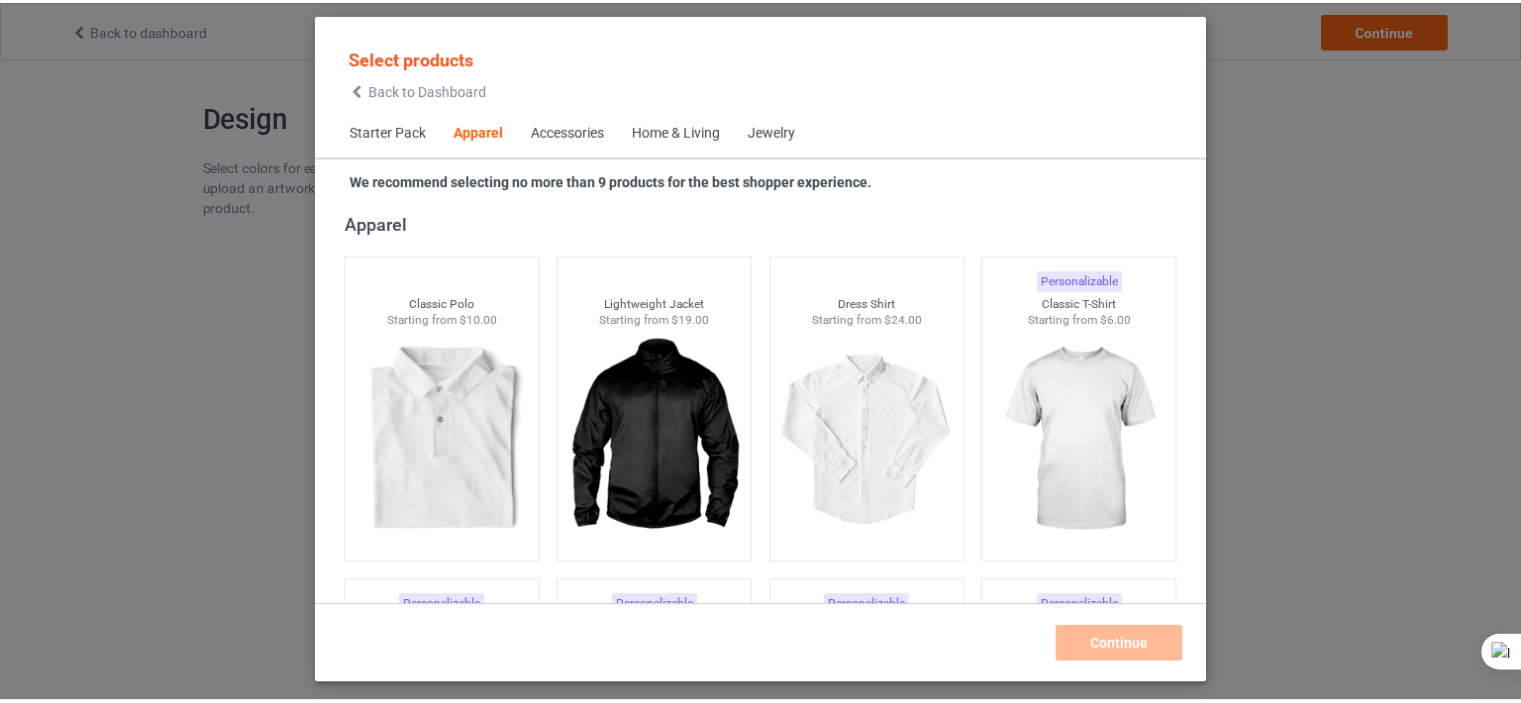 scroll, scrollTop: 9020, scrollLeft: 0, axis: vertical 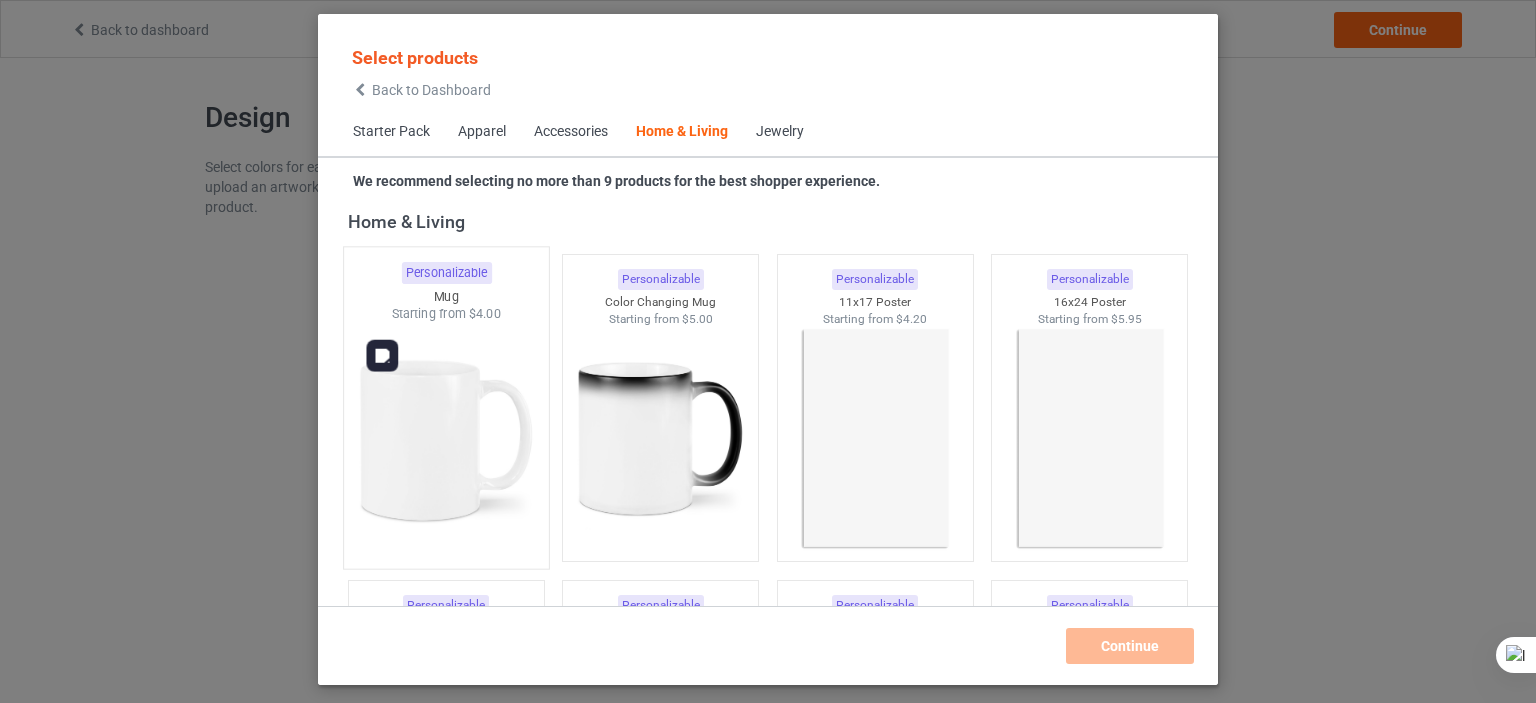 click at bounding box center (446, 440) 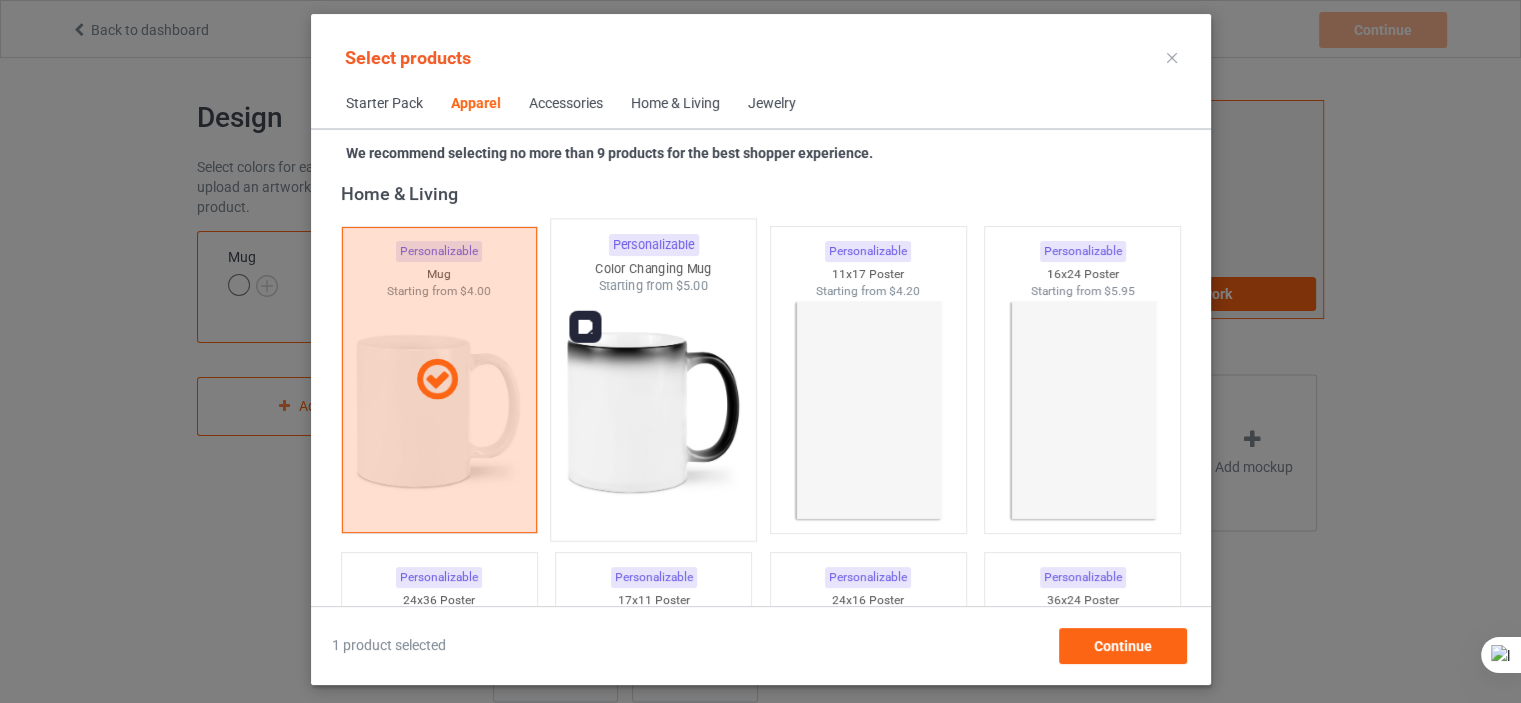 click at bounding box center [653, 412] 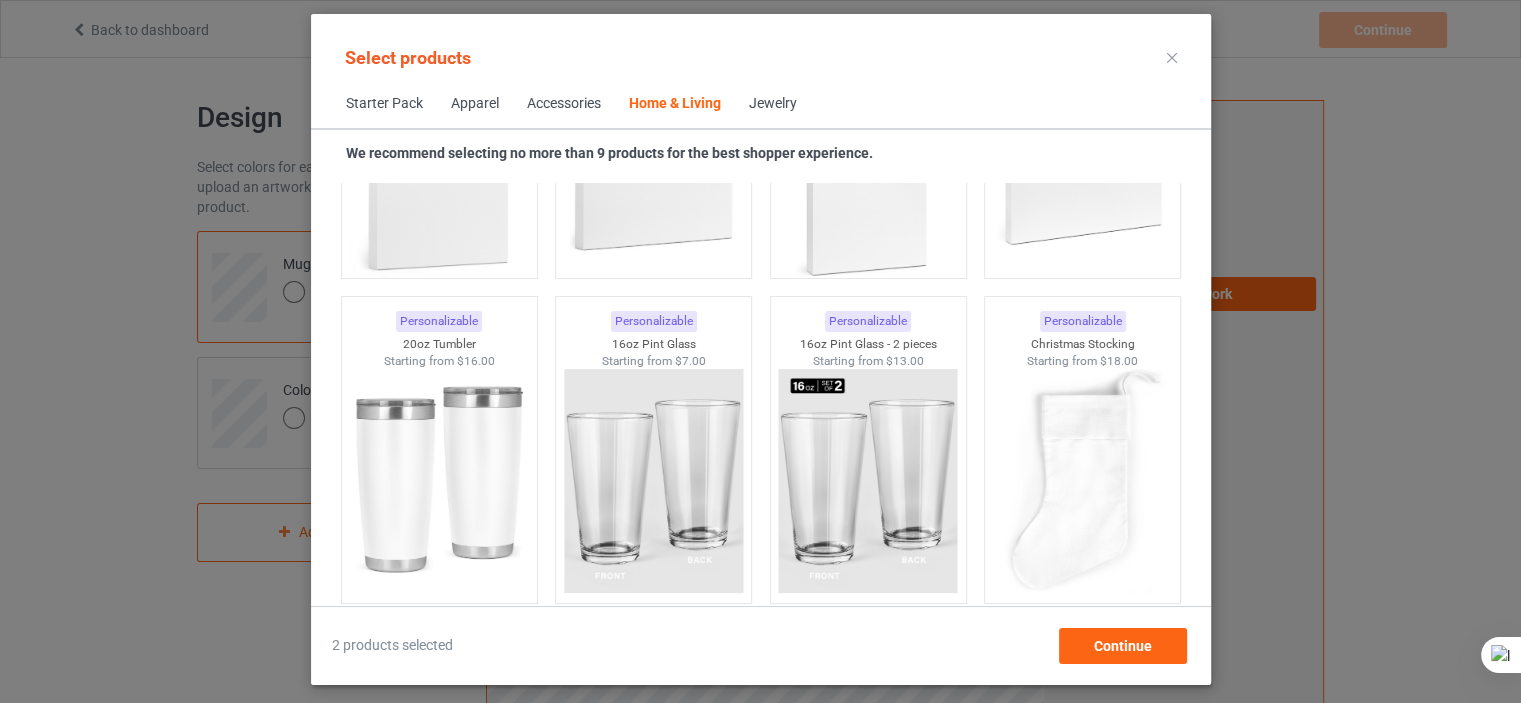 scroll, scrollTop: 14903, scrollLeft: 0, axis: vertical 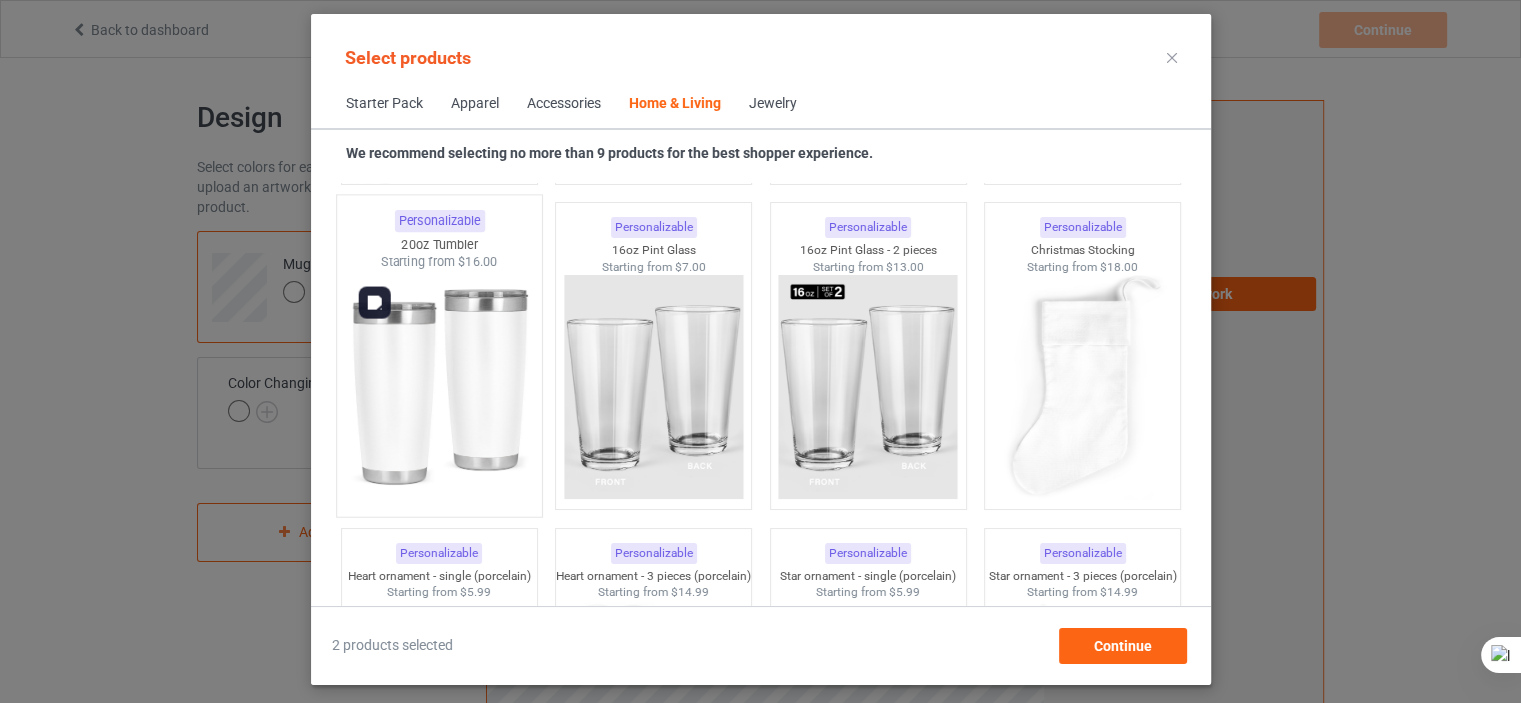 click at bounding box center (439, 388) 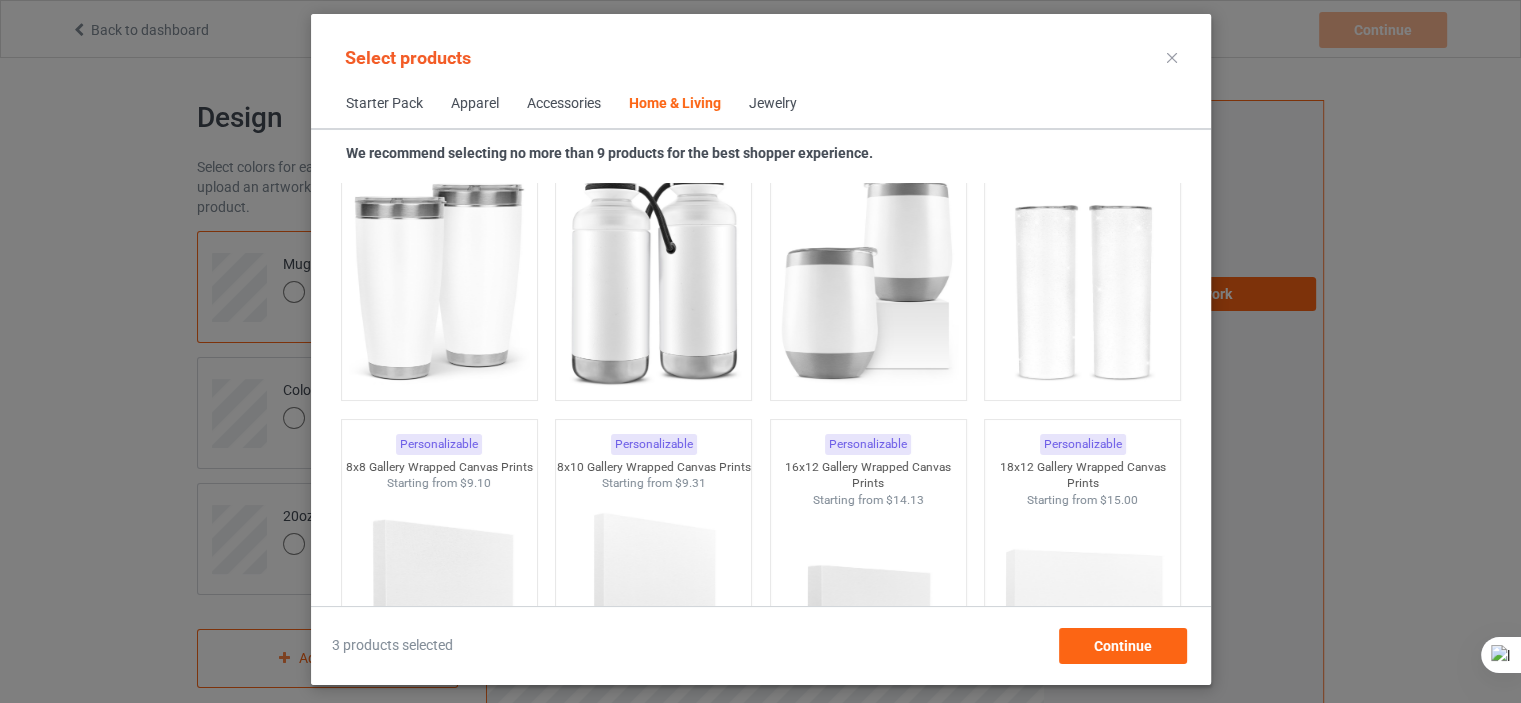 scroll, scrollTop: 16824, scrollLeft: 0, axis: vertical 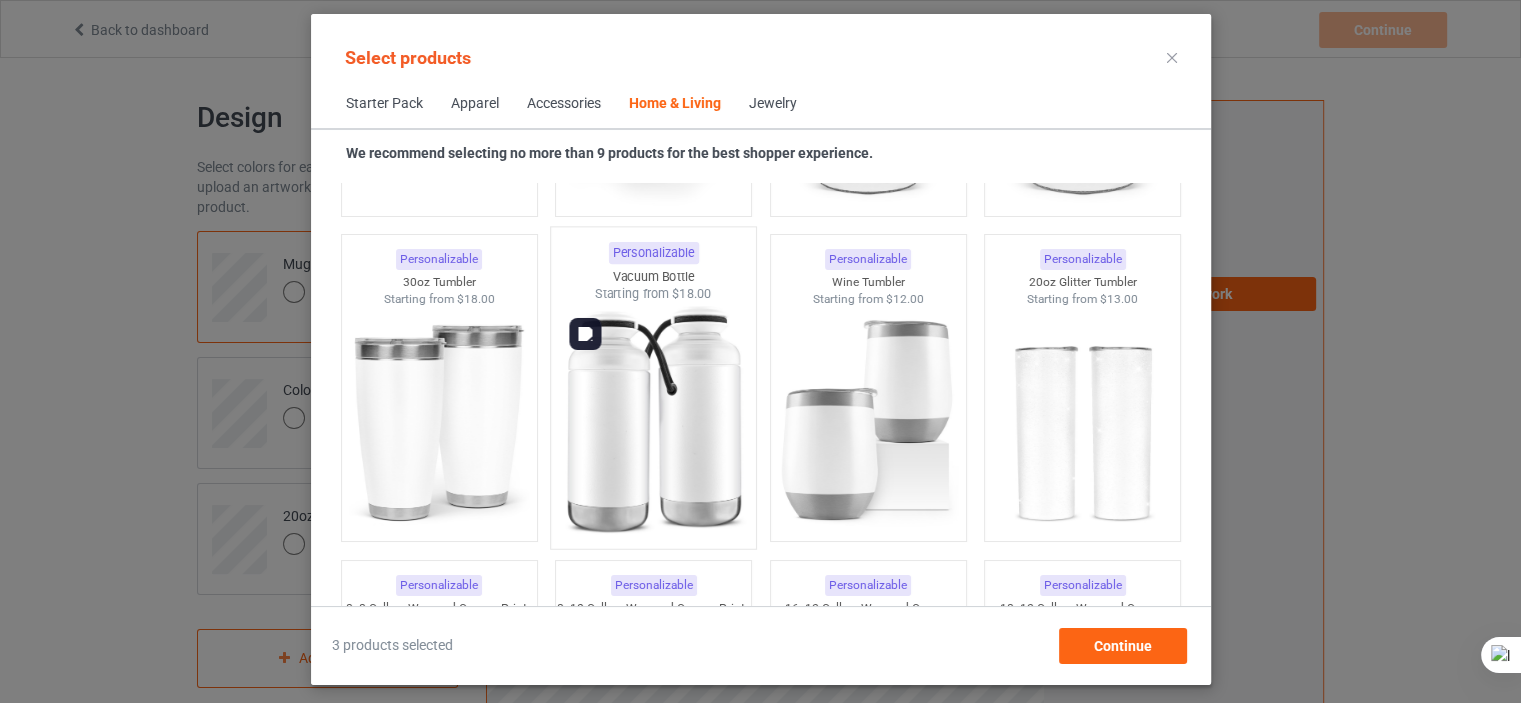 click at bounding box center (653, 420) 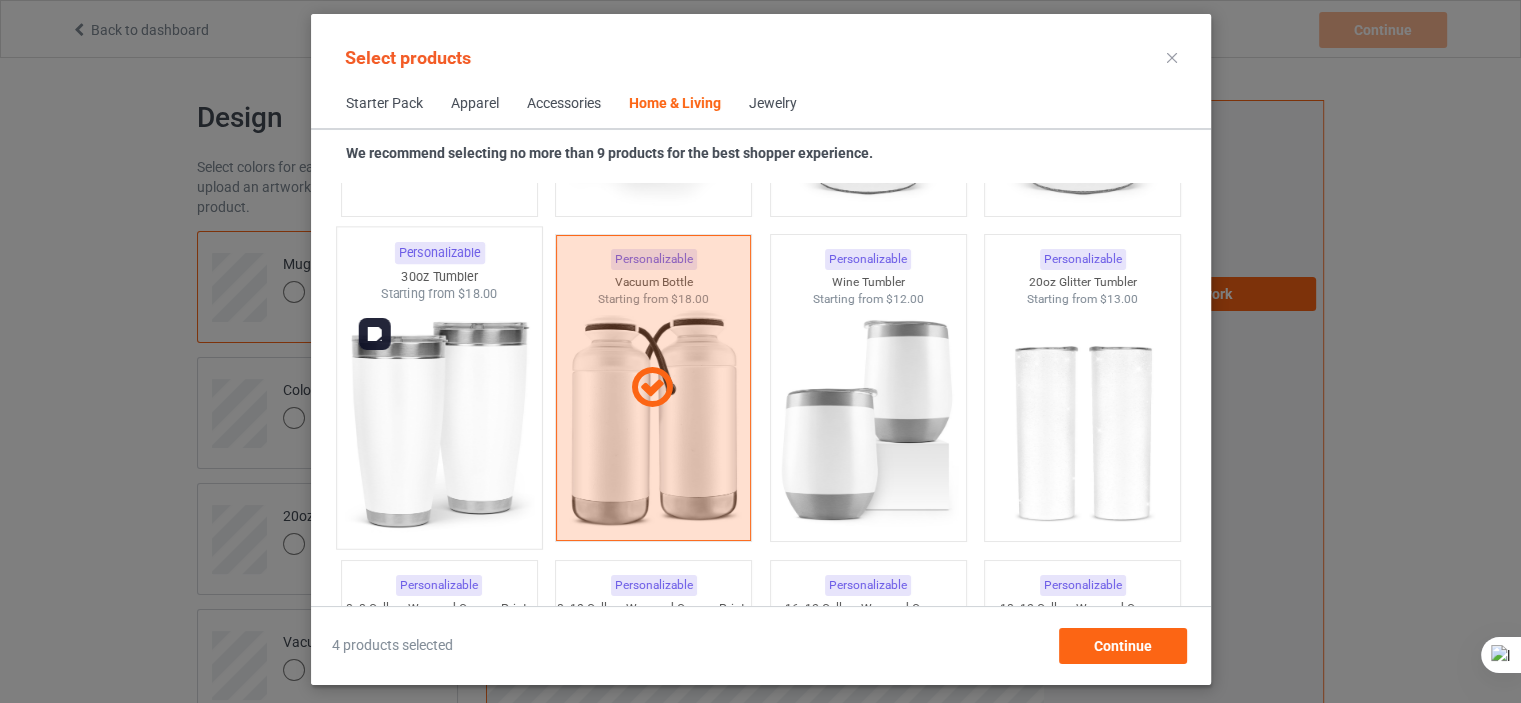 click at bounding box center (439, 420) 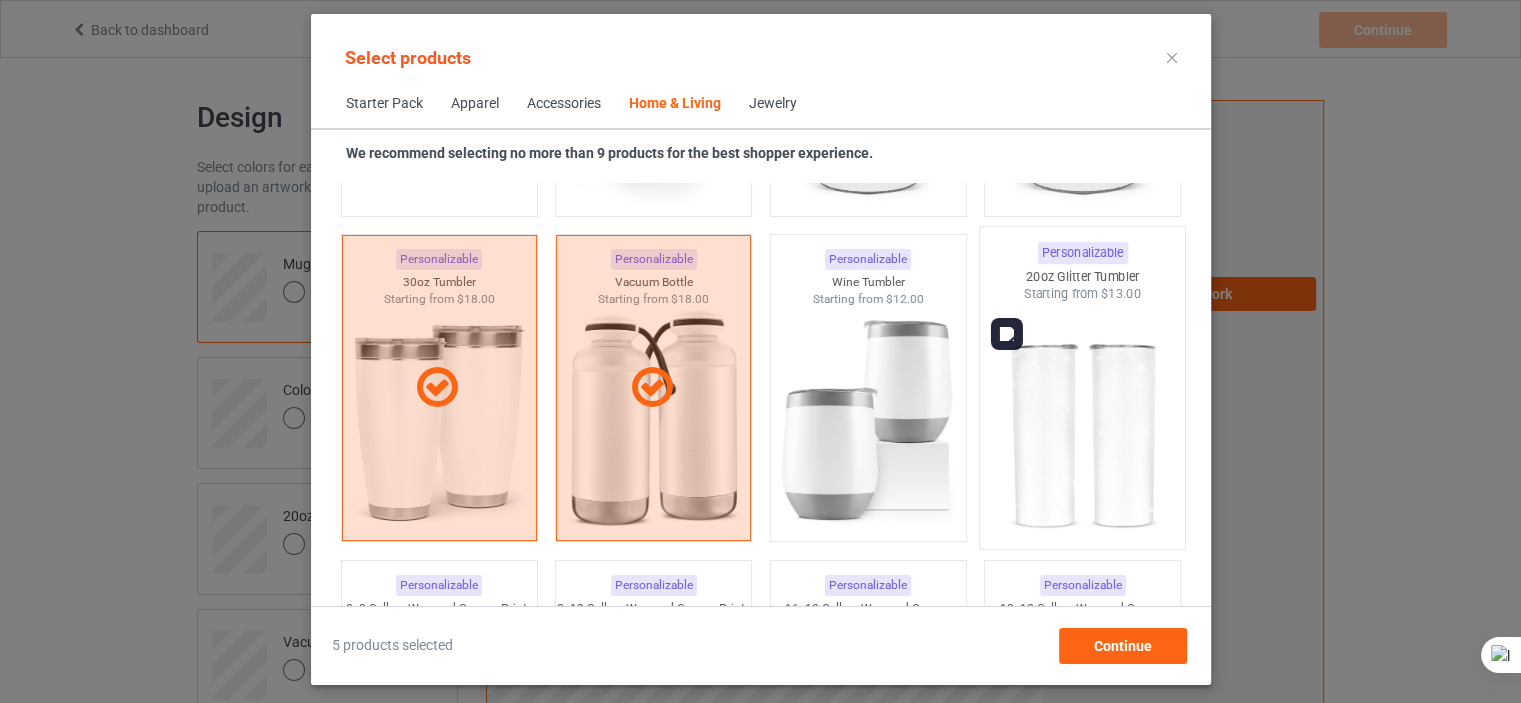 click at bounding box center [1082, 420] 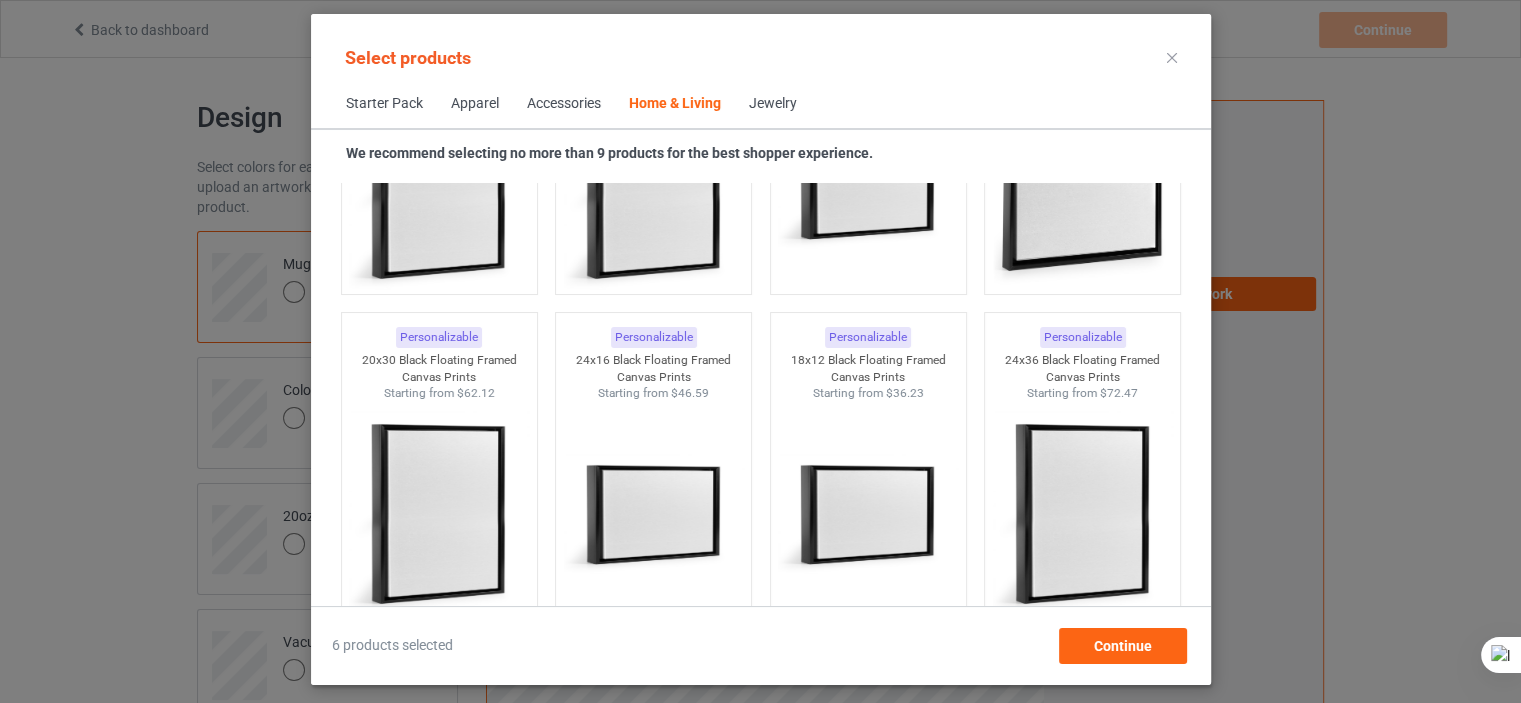 scroll, scrollTop: 19215, scrollLeft: 0, axis: vertical 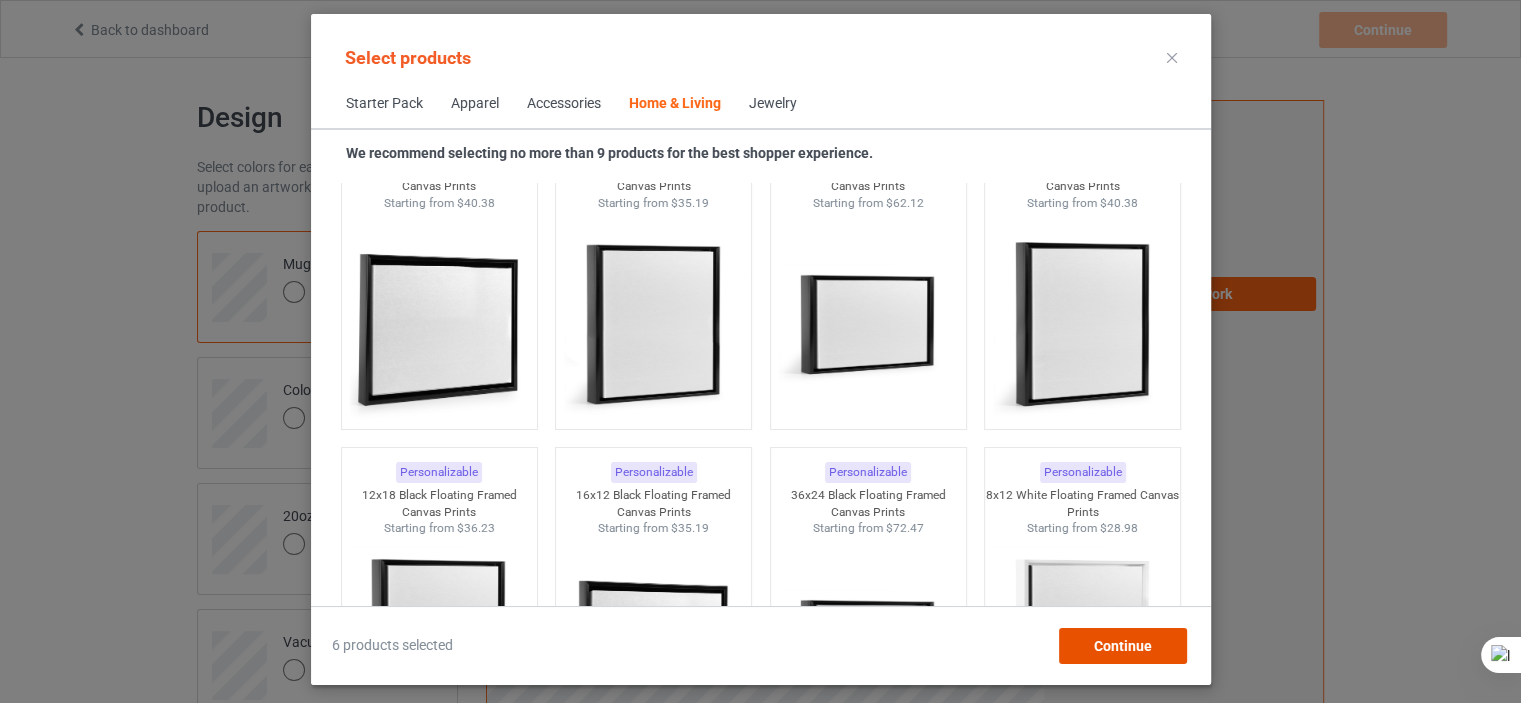 click on "Continue" at bounding box center [1122, 646] 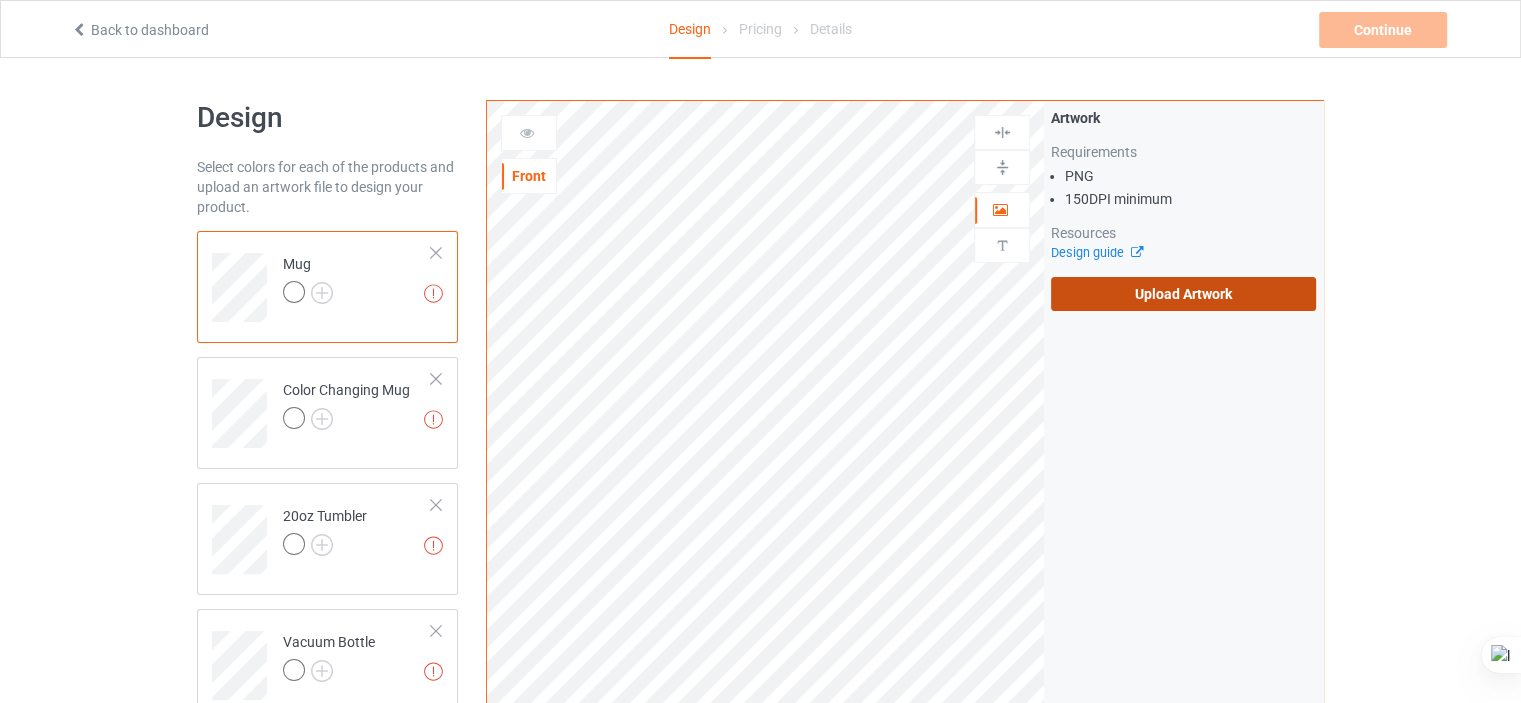 click on "Upload Artwork" at bounding box center (1183, 294) 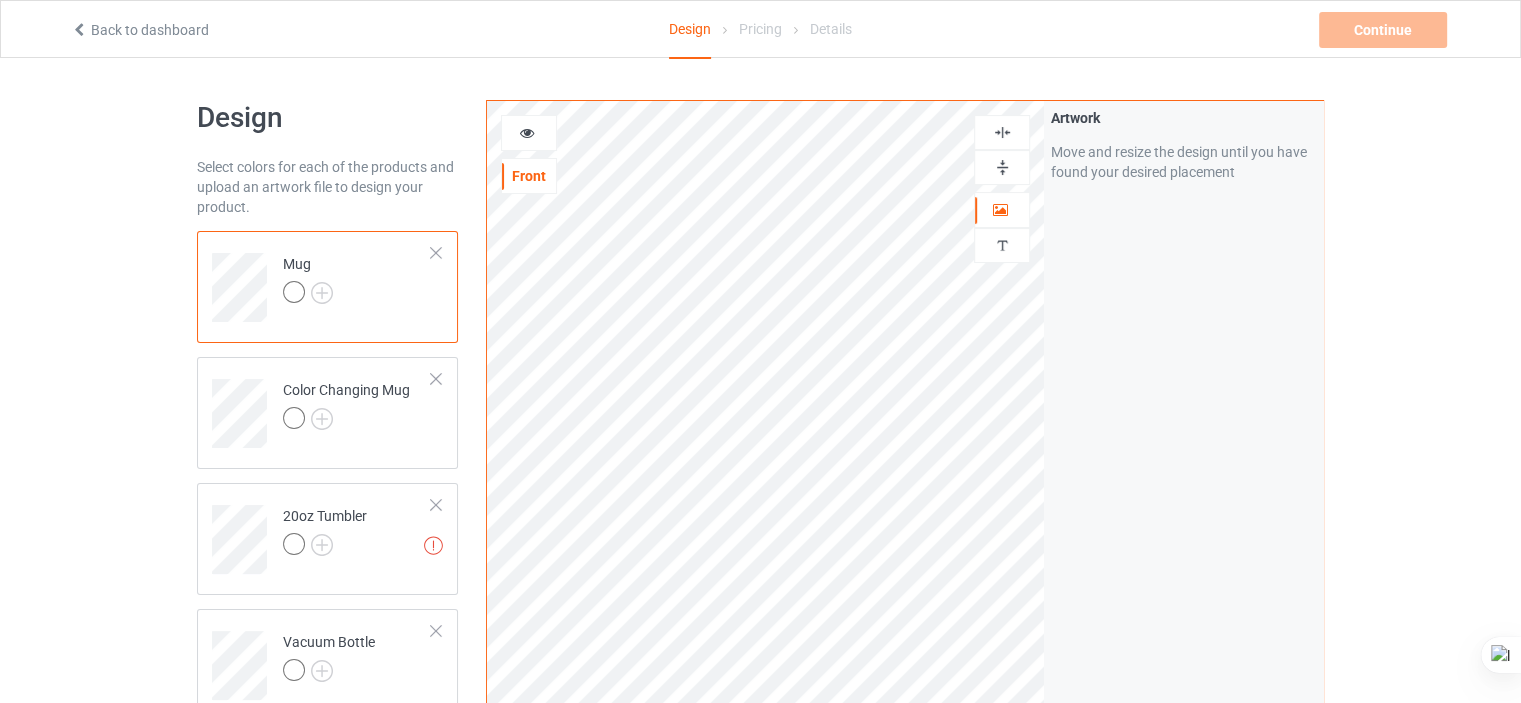 click at bounding box center (527, 130) 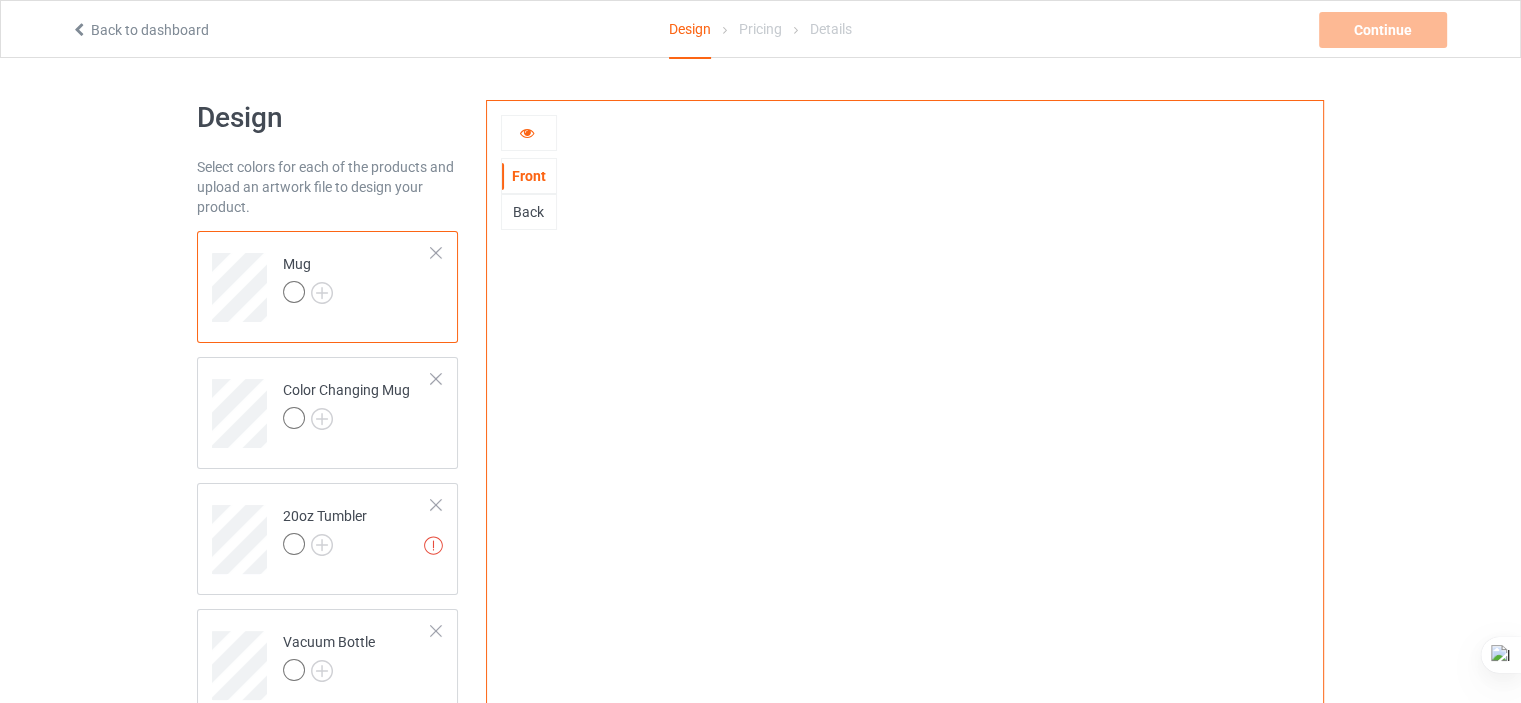 click on "Back" at bounding box center (529, 212) 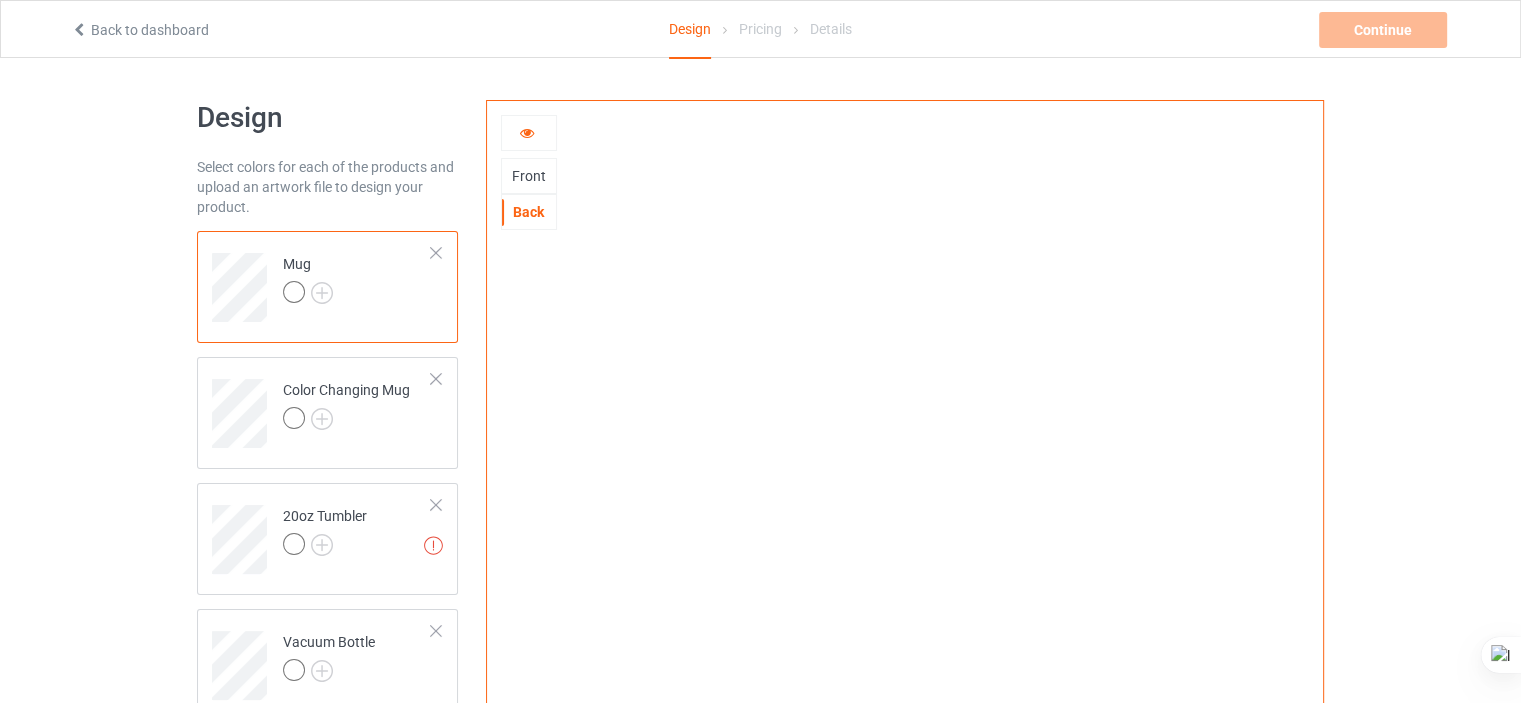 click at bounding box center [527, 130] 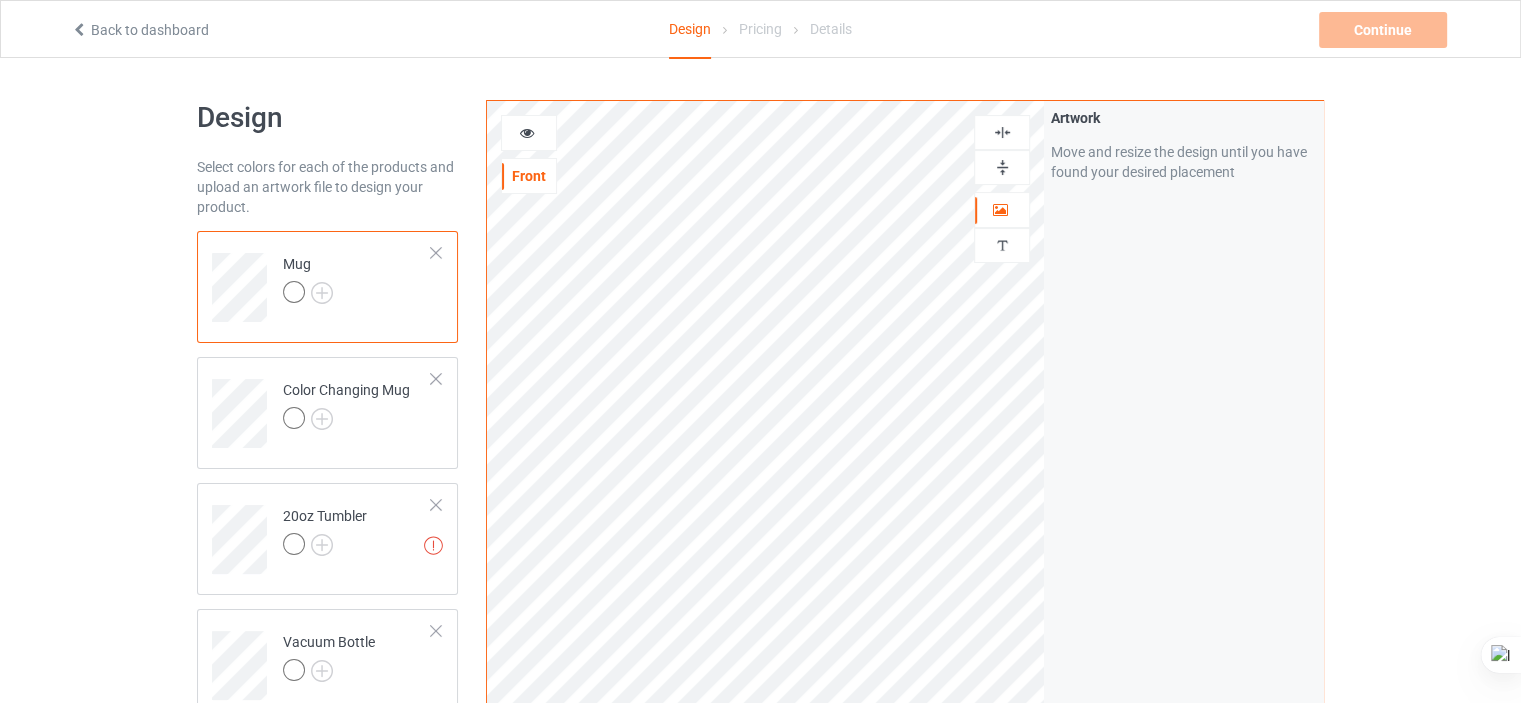 click at bounding box center (527, 130) 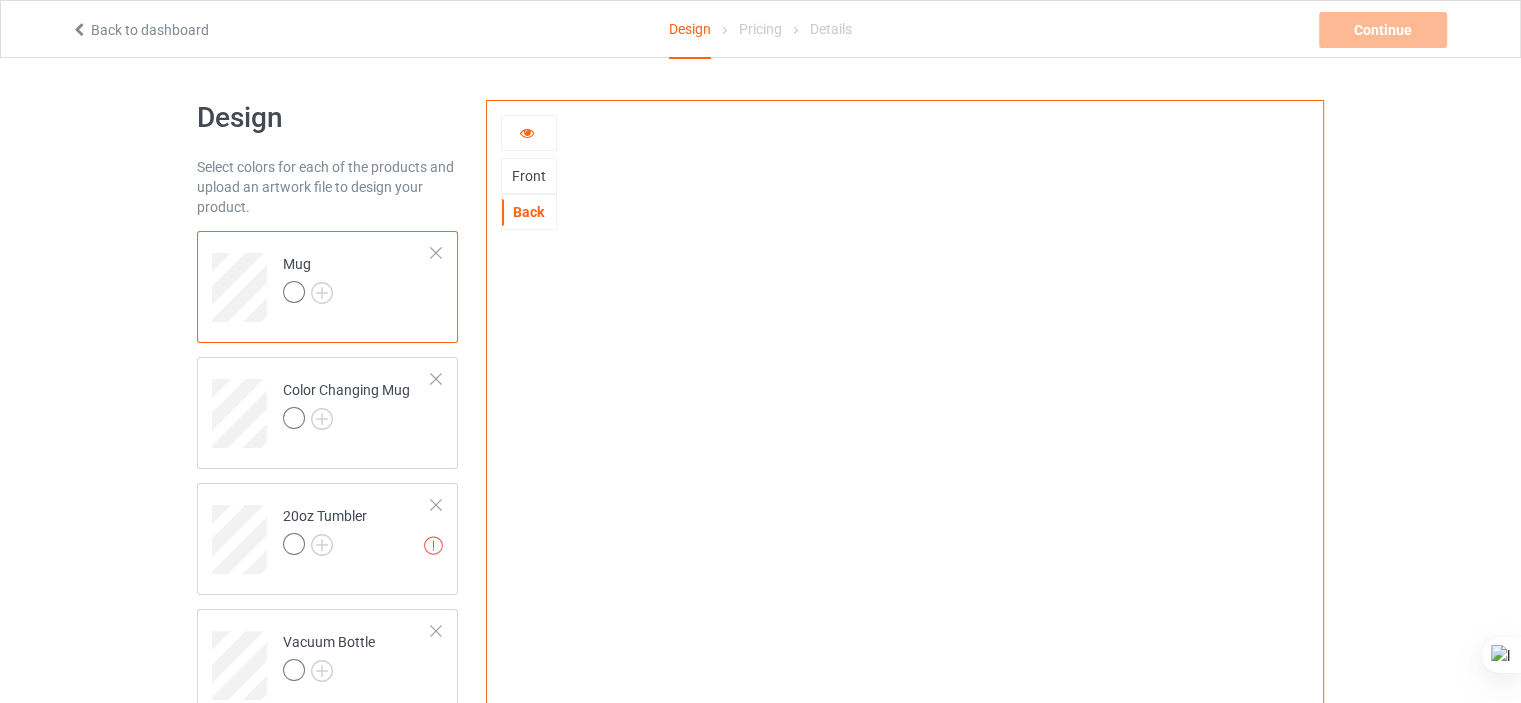 click on "Front" at bounding box center (529, 176) 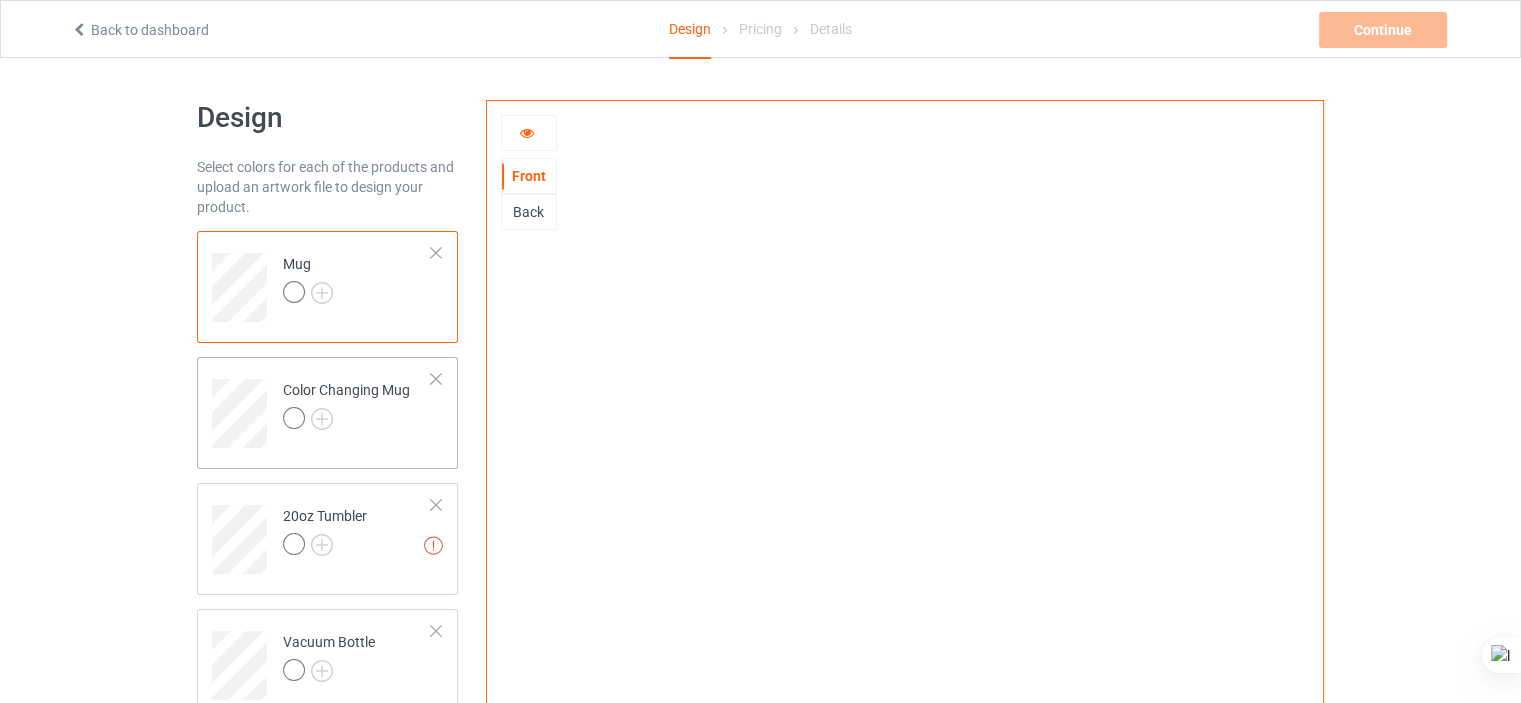click at bounding box center (346, 421) 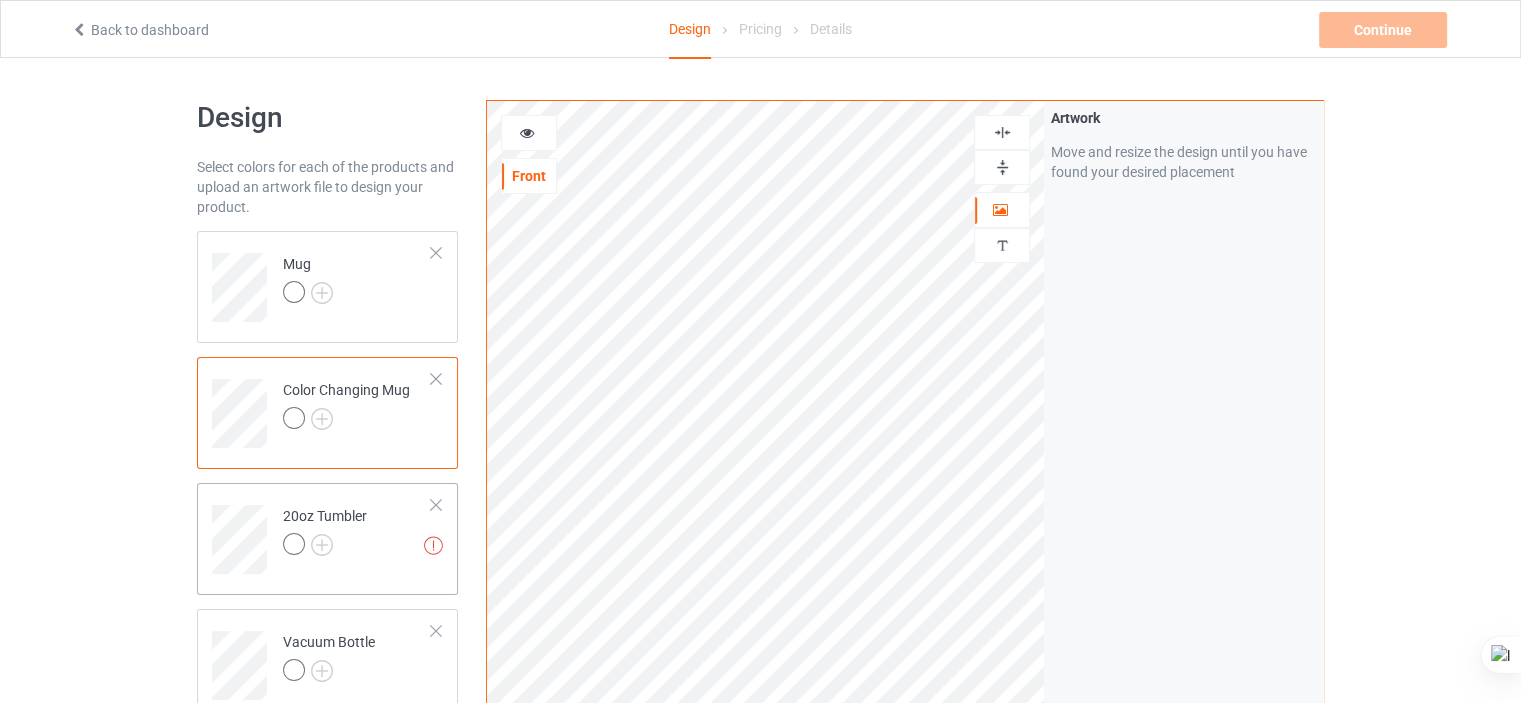 click on "Missing artworks 20oz Tumbler" at bounding box center [357, 532] 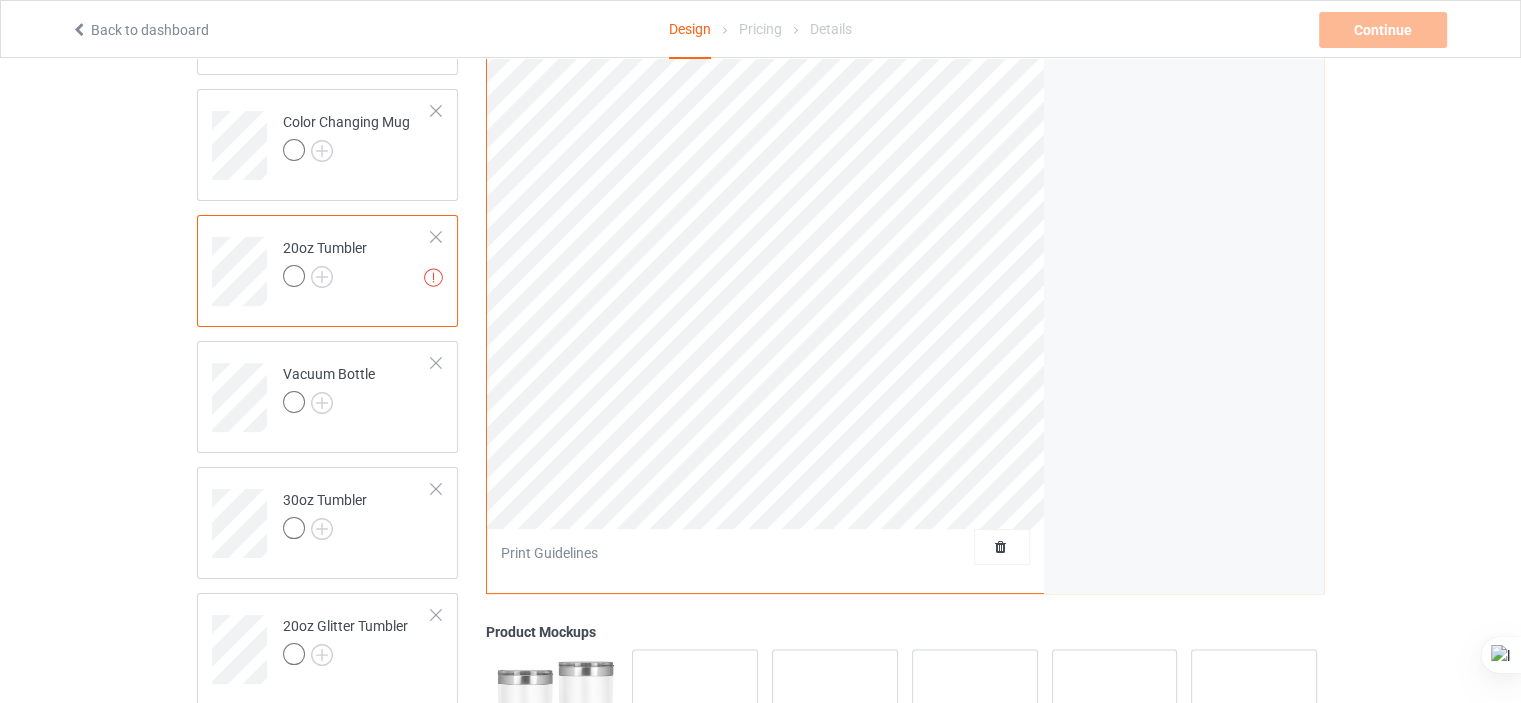 scroll, scrollTop: 272, scrollLeft: 0, axis: vertical 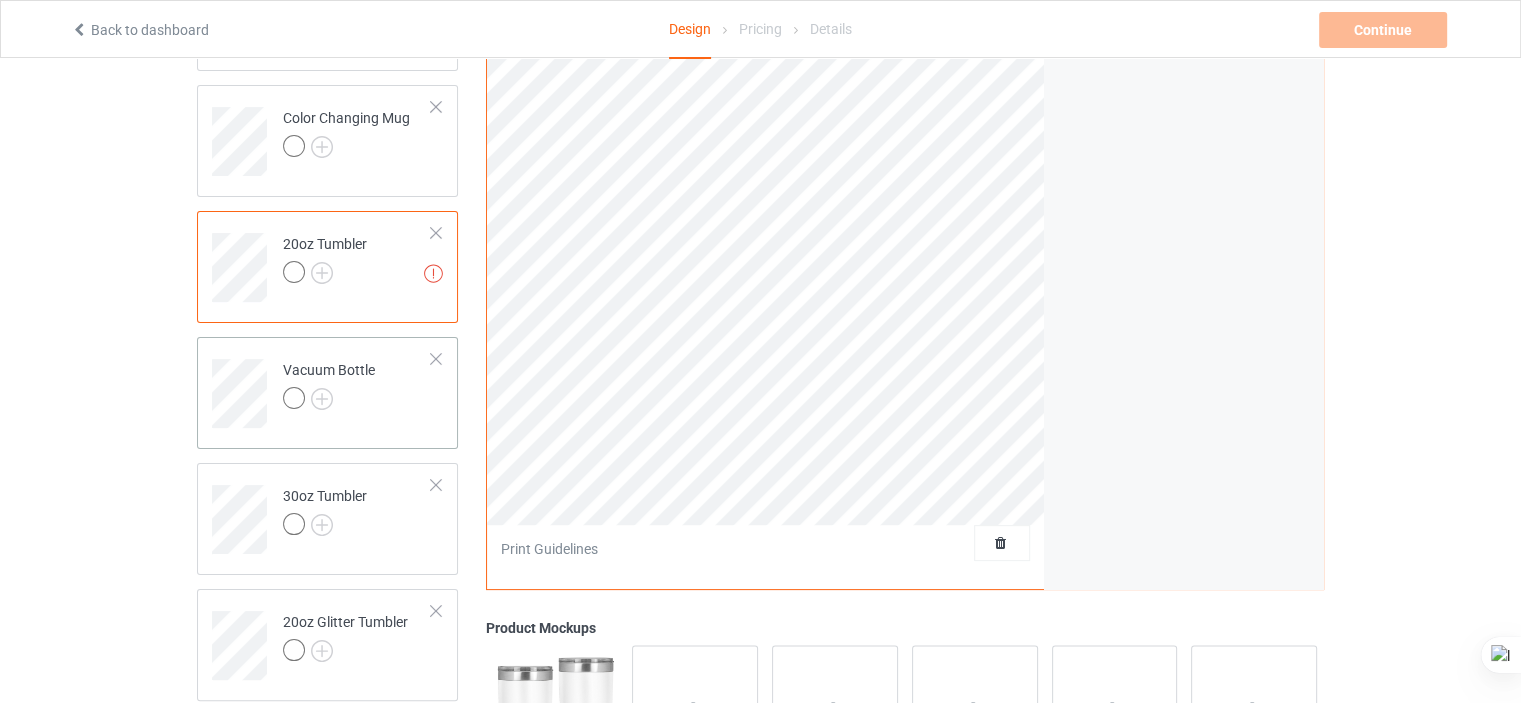 click on "Vacuum Bottle" at bounding box center (327, 393) 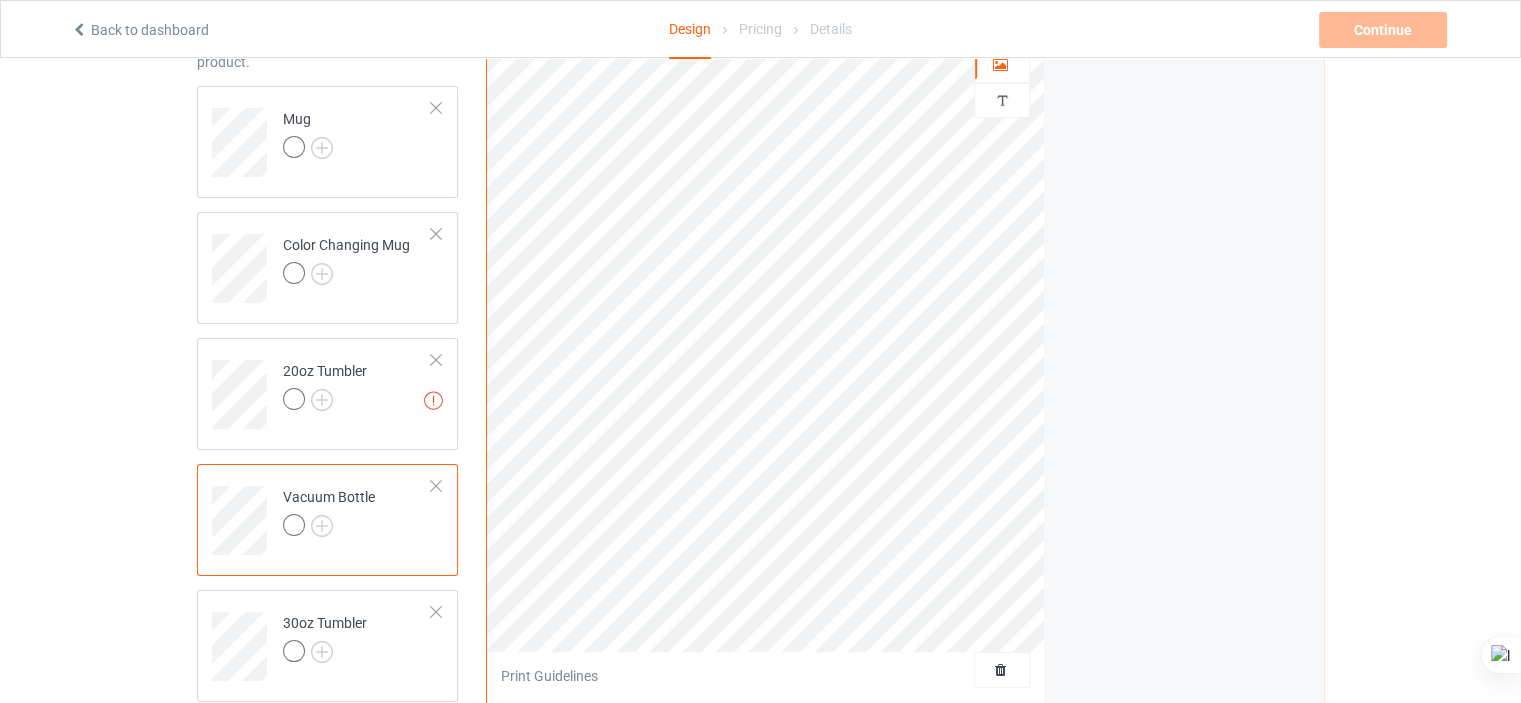 scroll, scrollTop: 144, scrollLeft: 0, axis: vertical 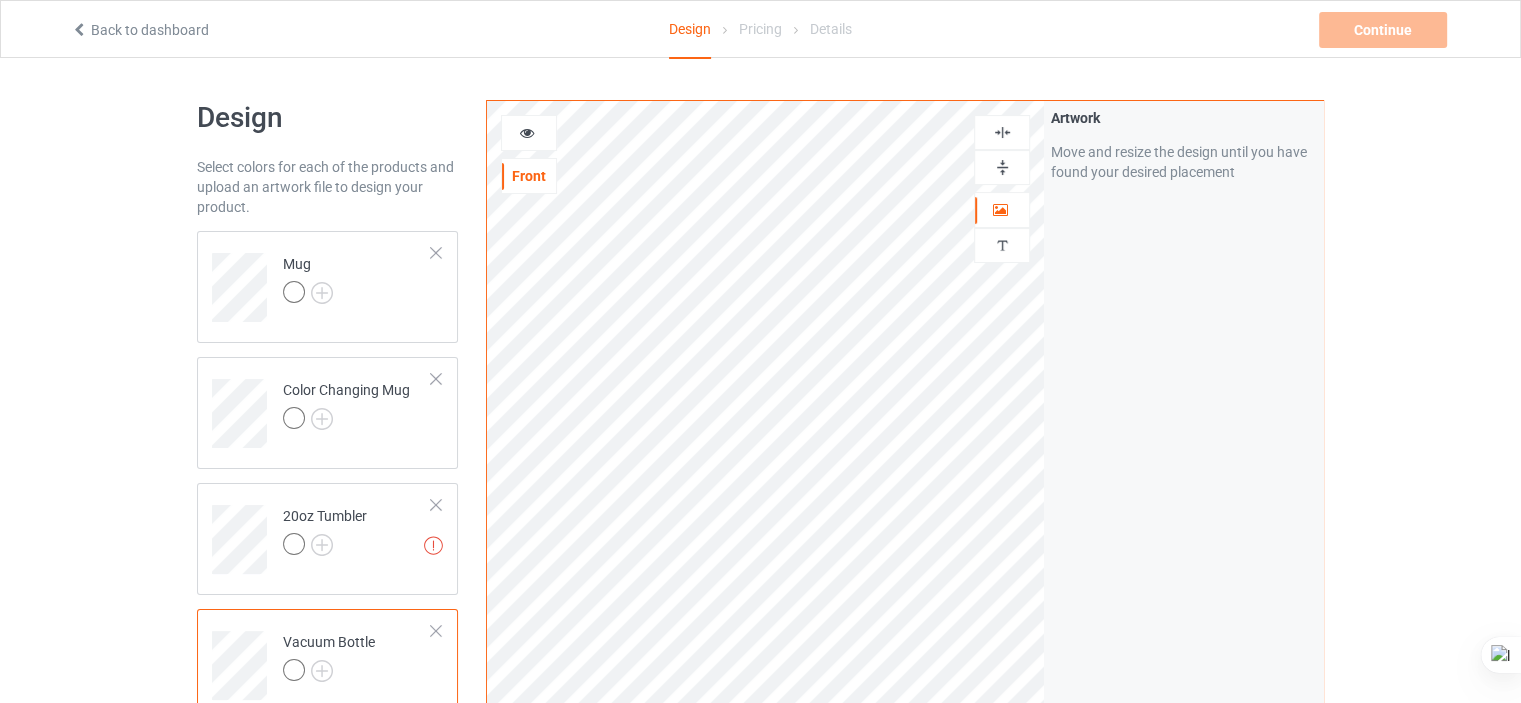 click at bounding box center (527, 130) 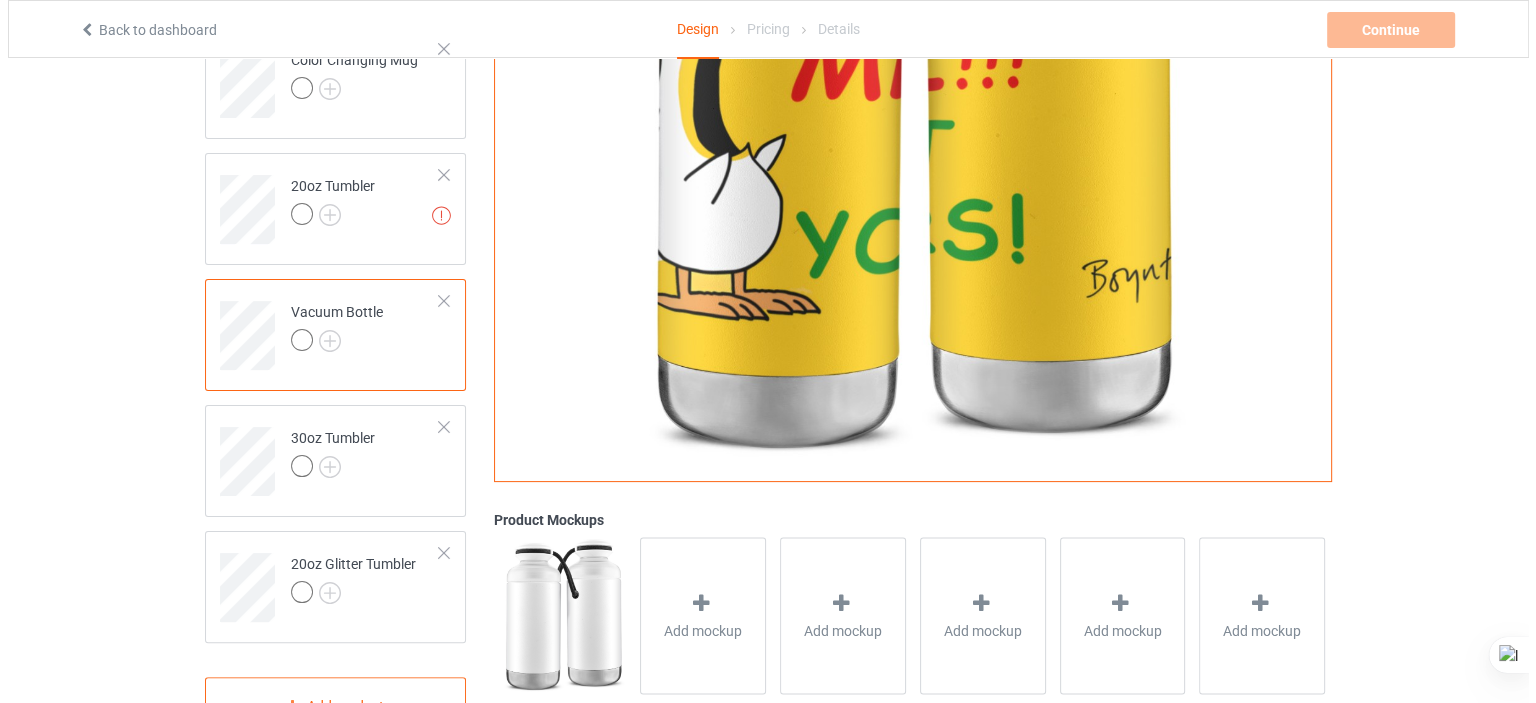 scroll, scrollTop: 445, scrollLeft: 0, axis: vertical 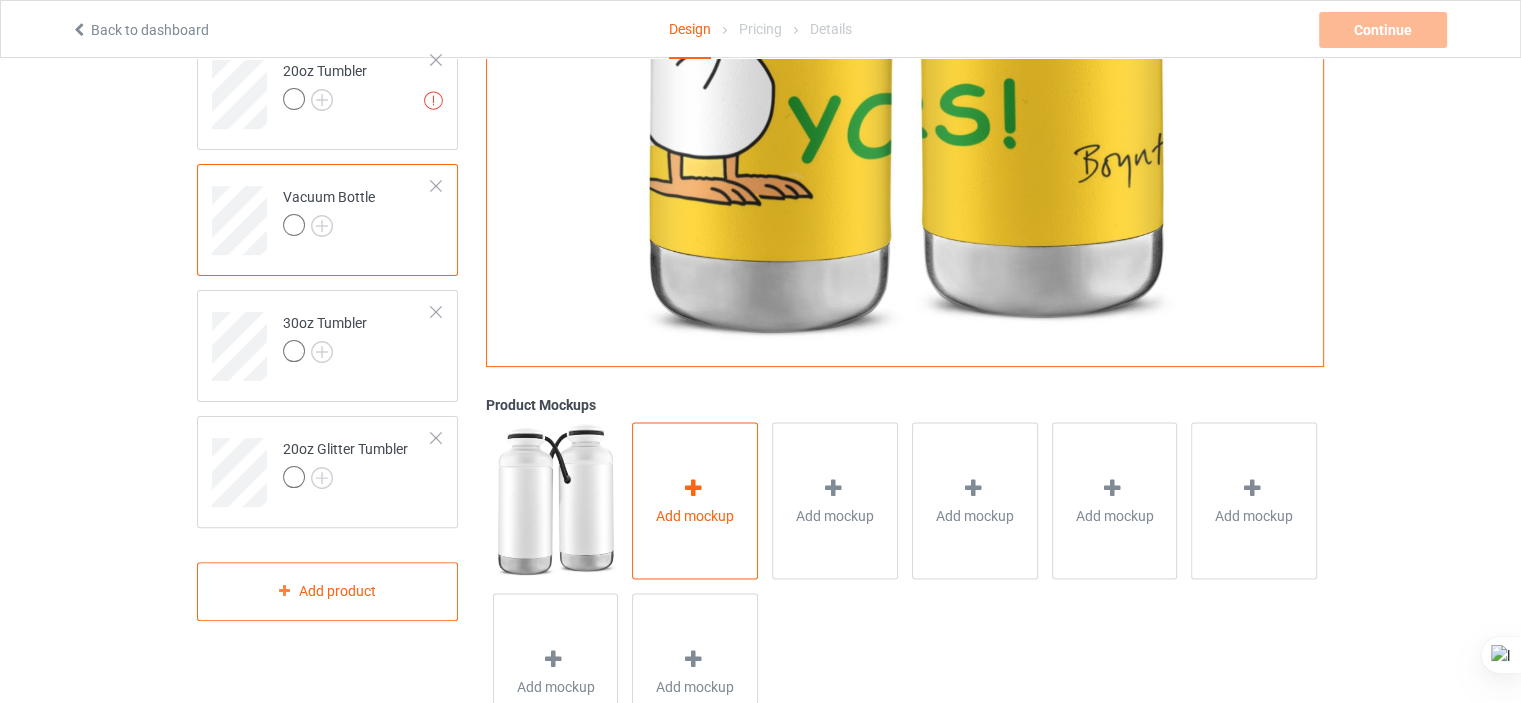 click on "Add mockup" at bounding box center [695, 500] 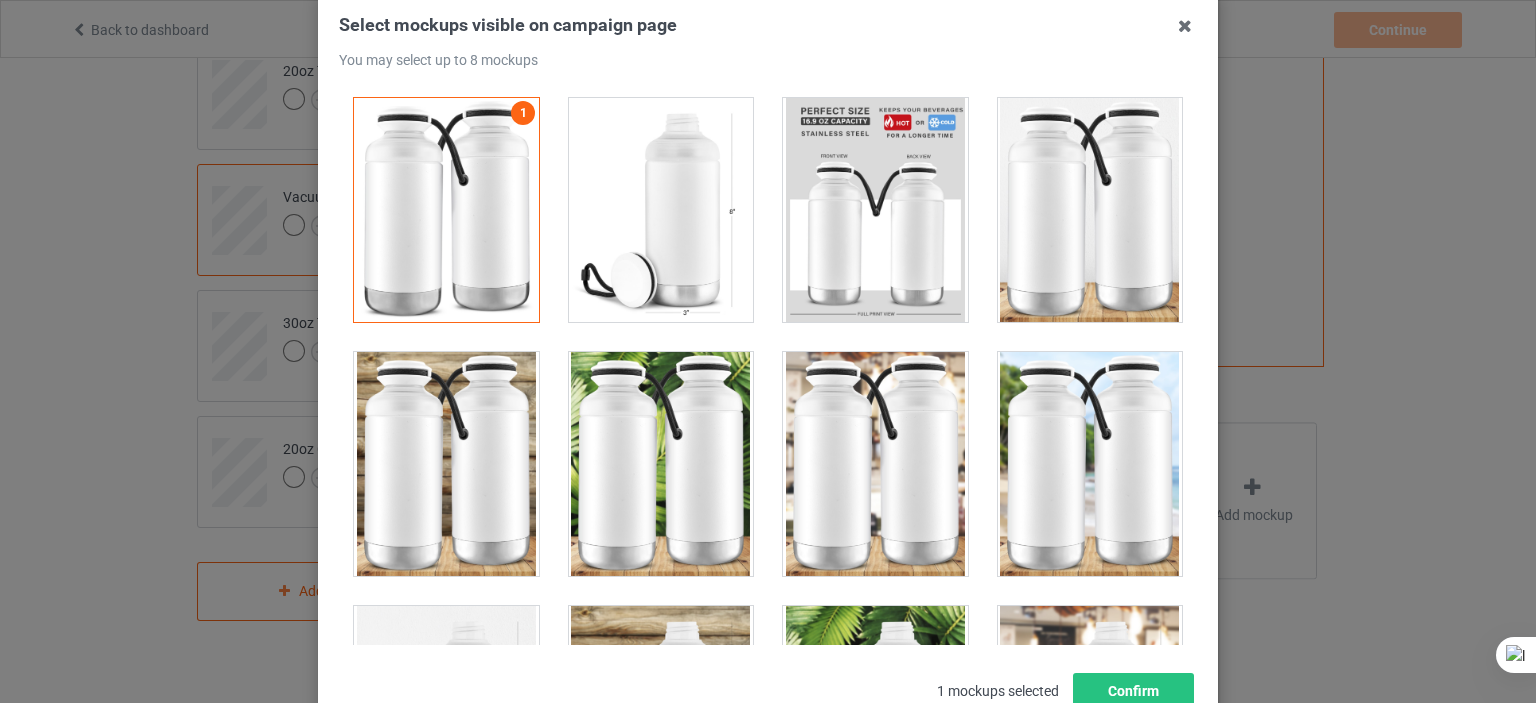 scroll, scrollTop: 118, scrollLeft: 0, axis: vertical 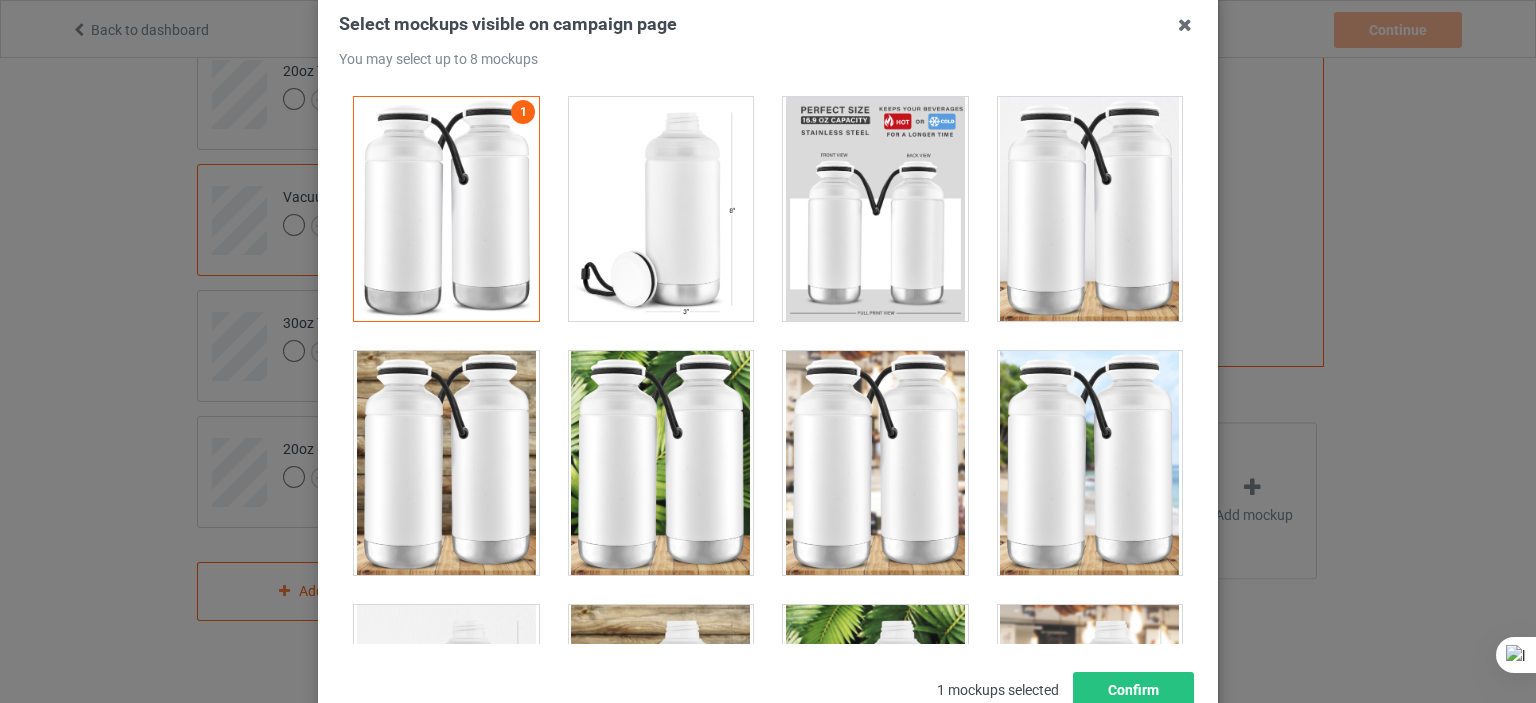 click at bounding box center [661, 209] 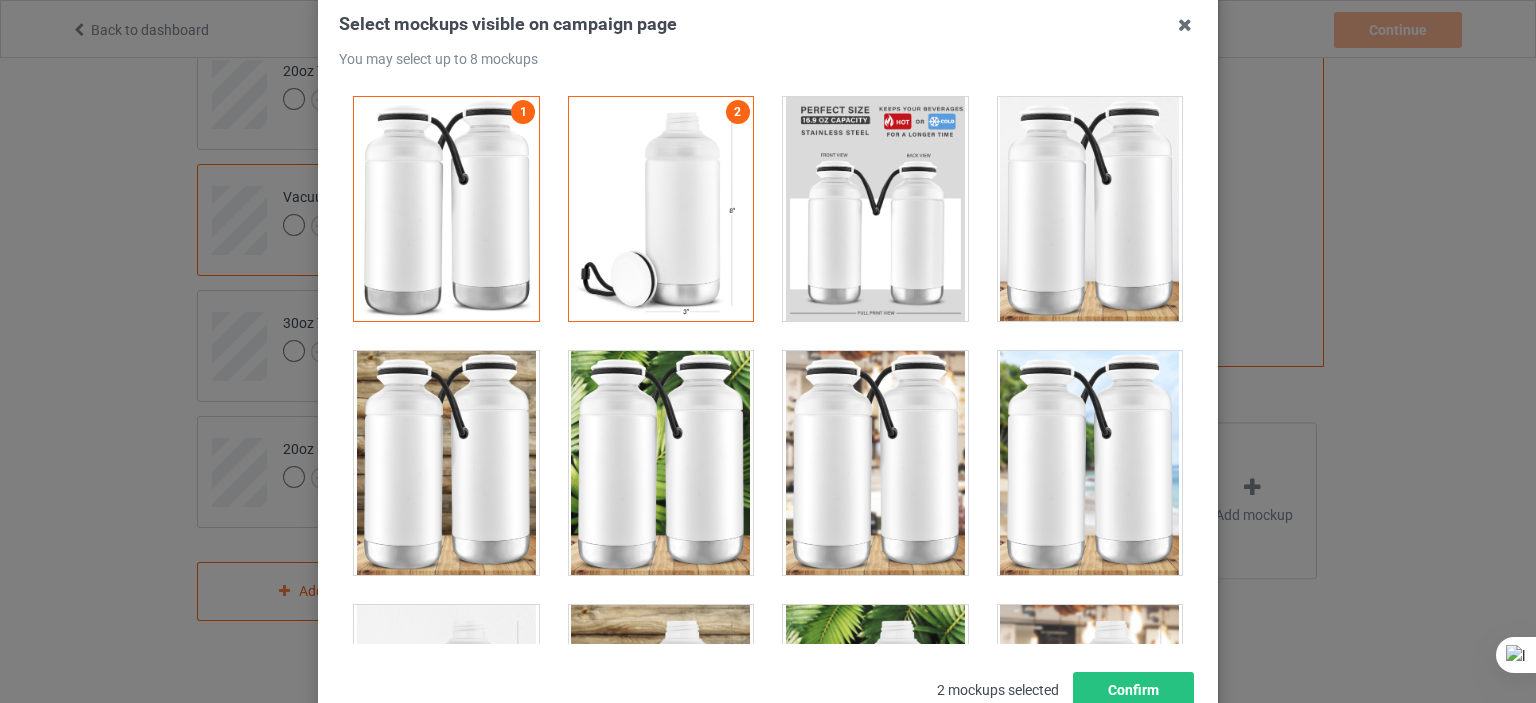 click at bounding box center [875, 209] 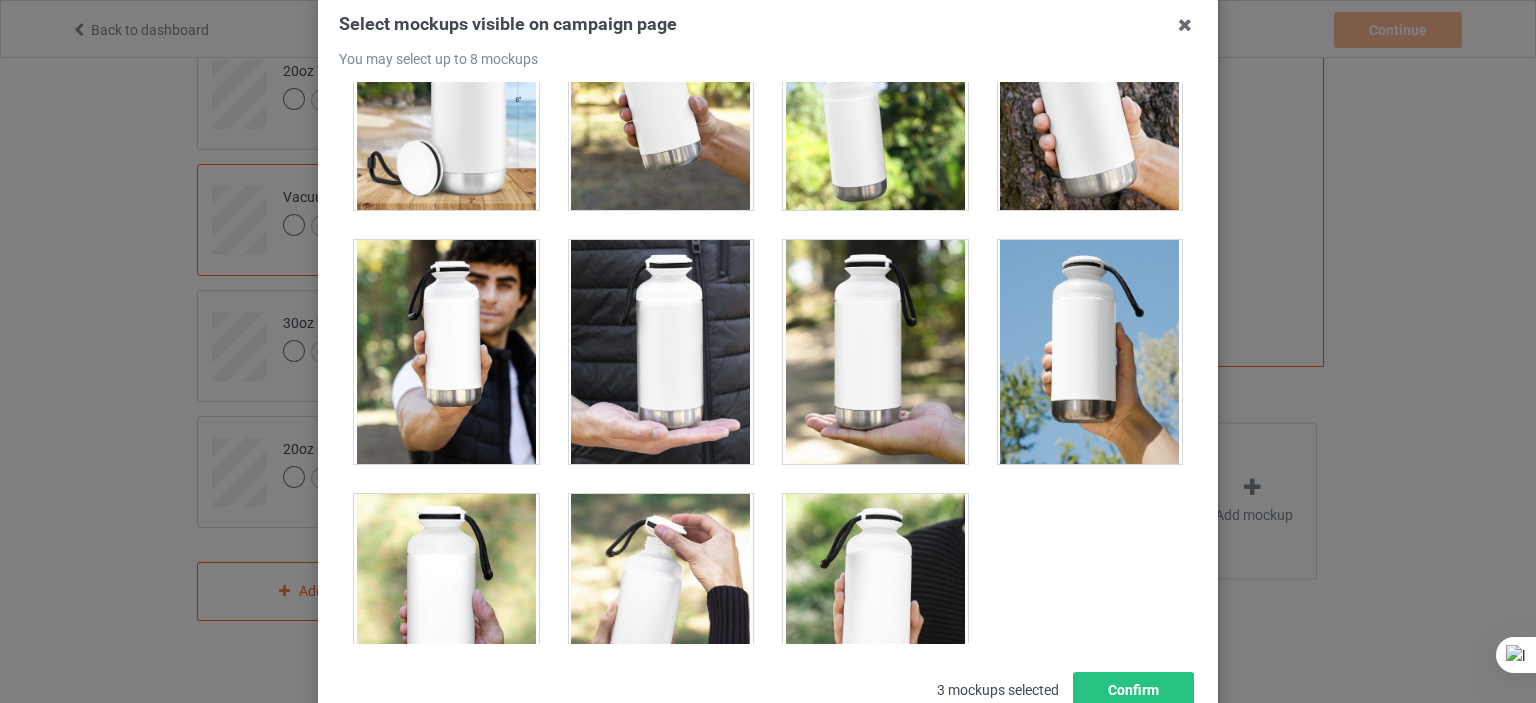 scroll, scrollTop: 958, scrollLeft: 0, axis: vertical 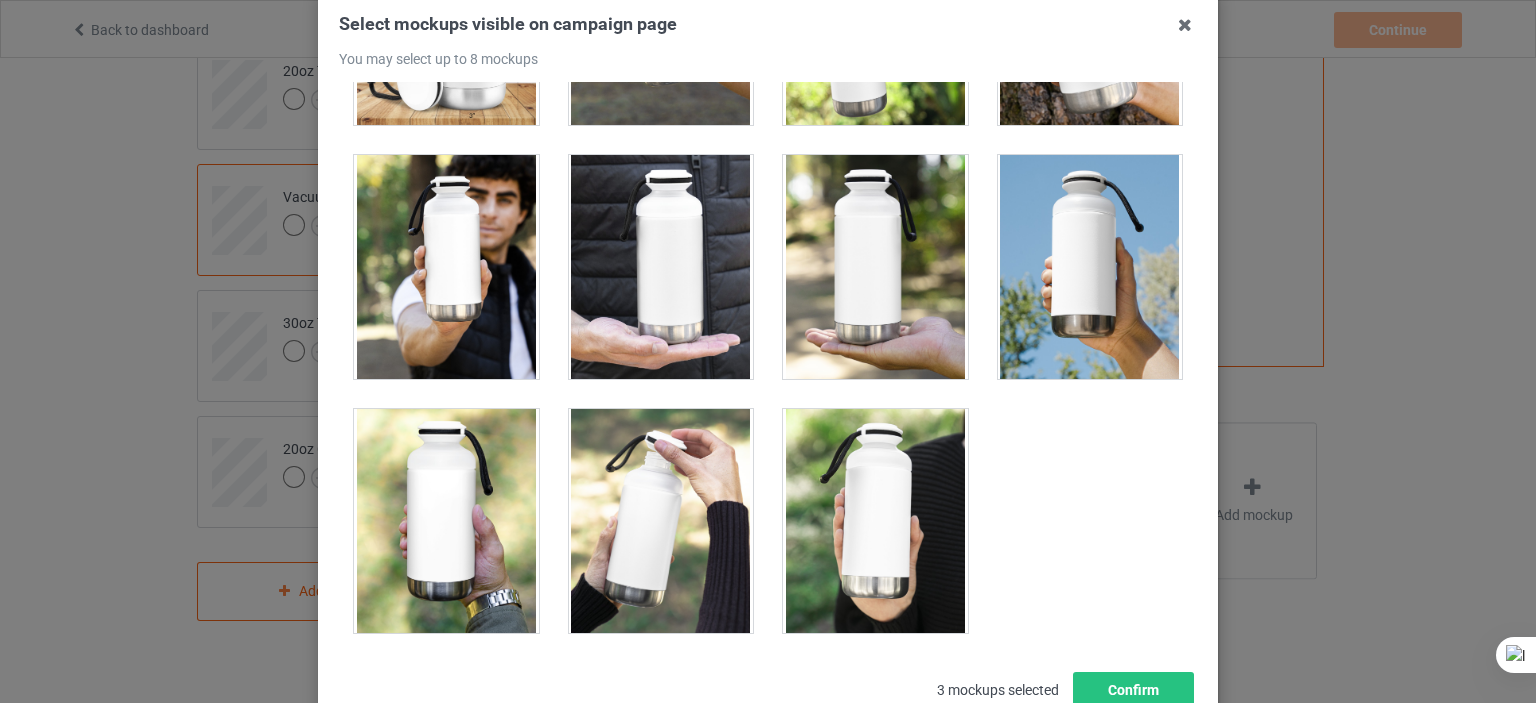 click at bounding box center [661, 521] 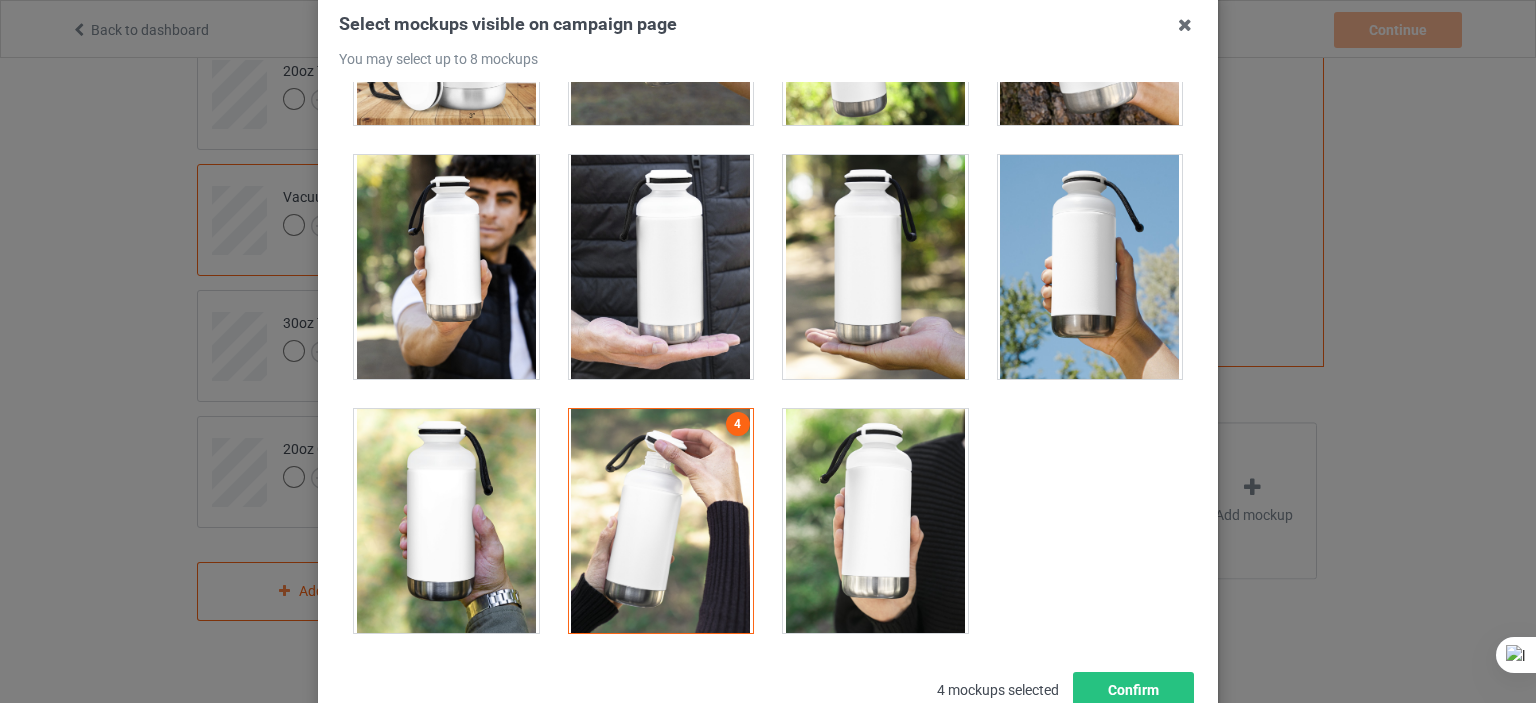 click at bounding box center (446, 521) 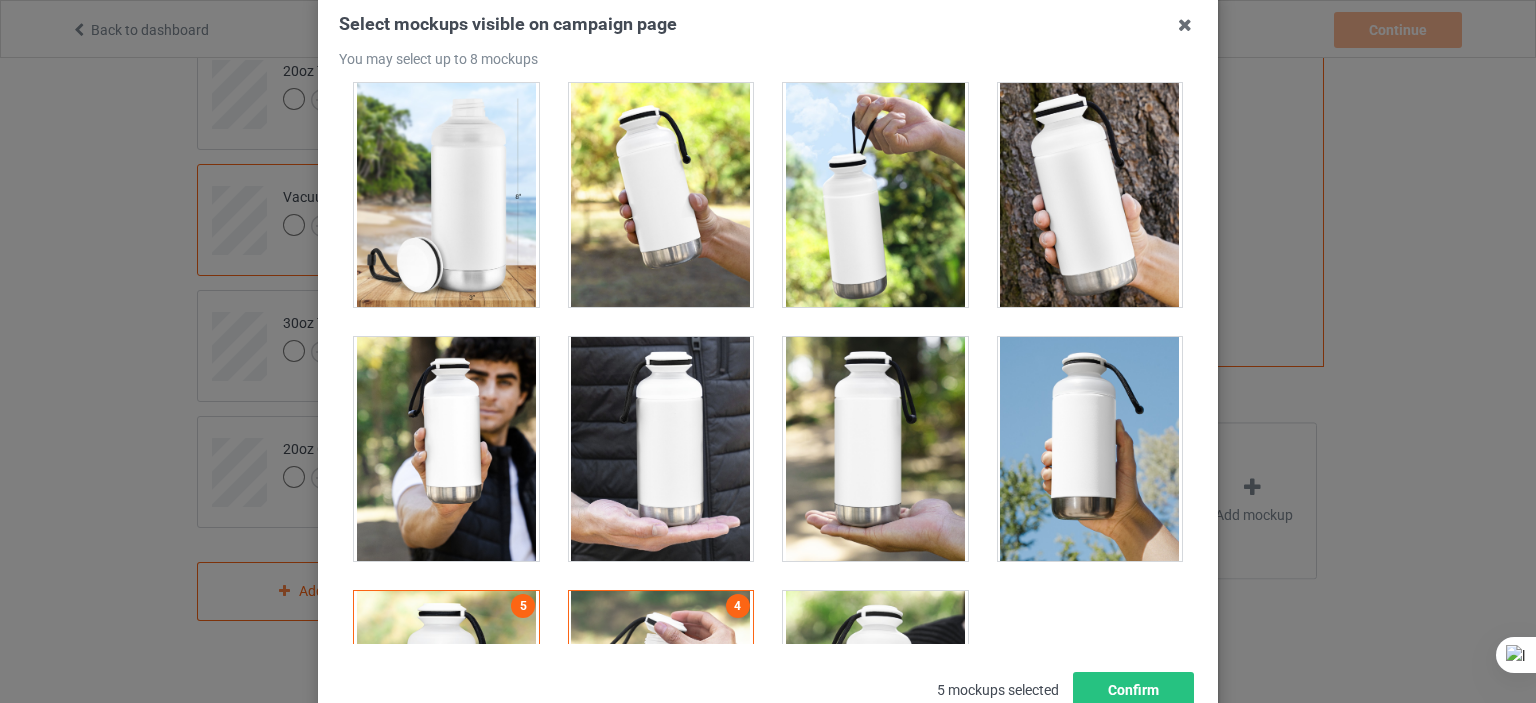 scroll, scrollTop: 740, scrollLeft: 0, axis: vertical 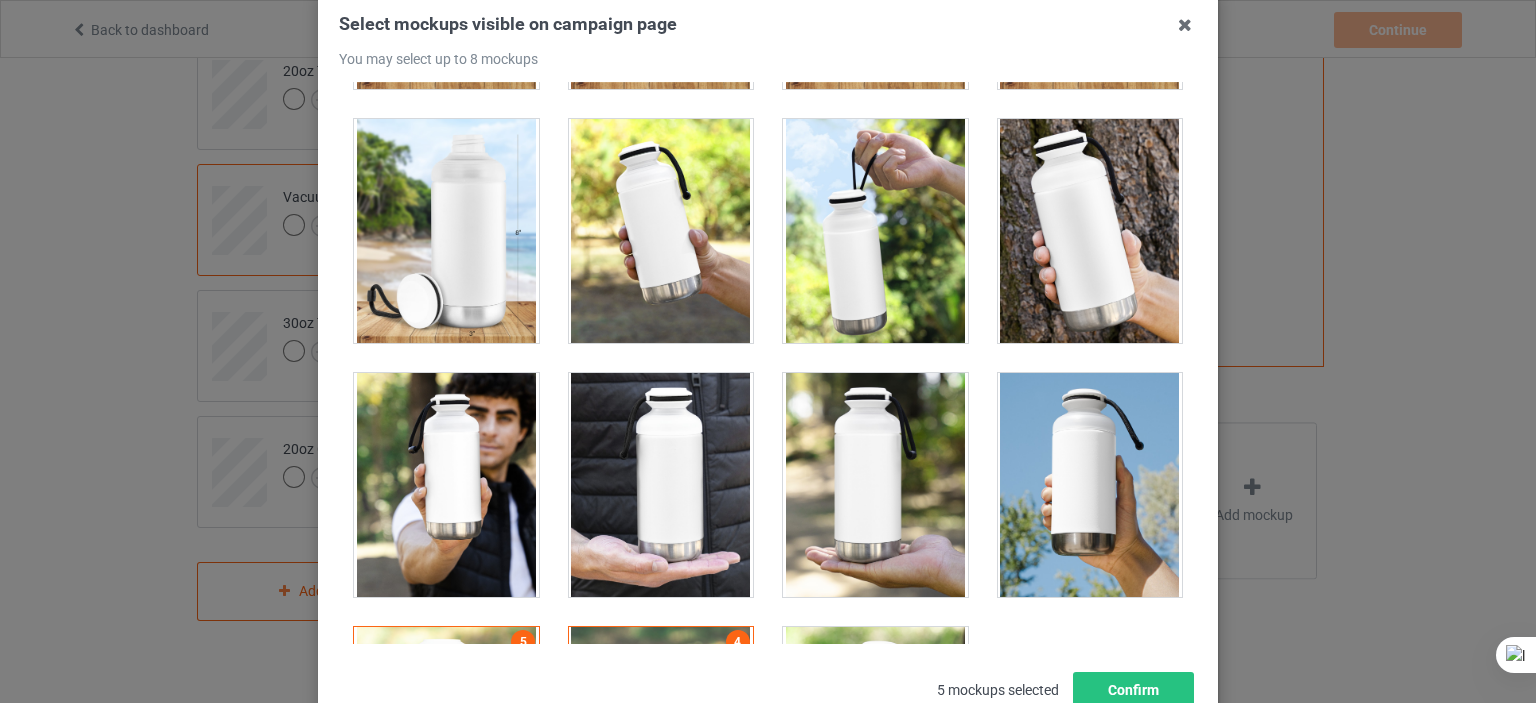 click at bounding box center [875, 231] 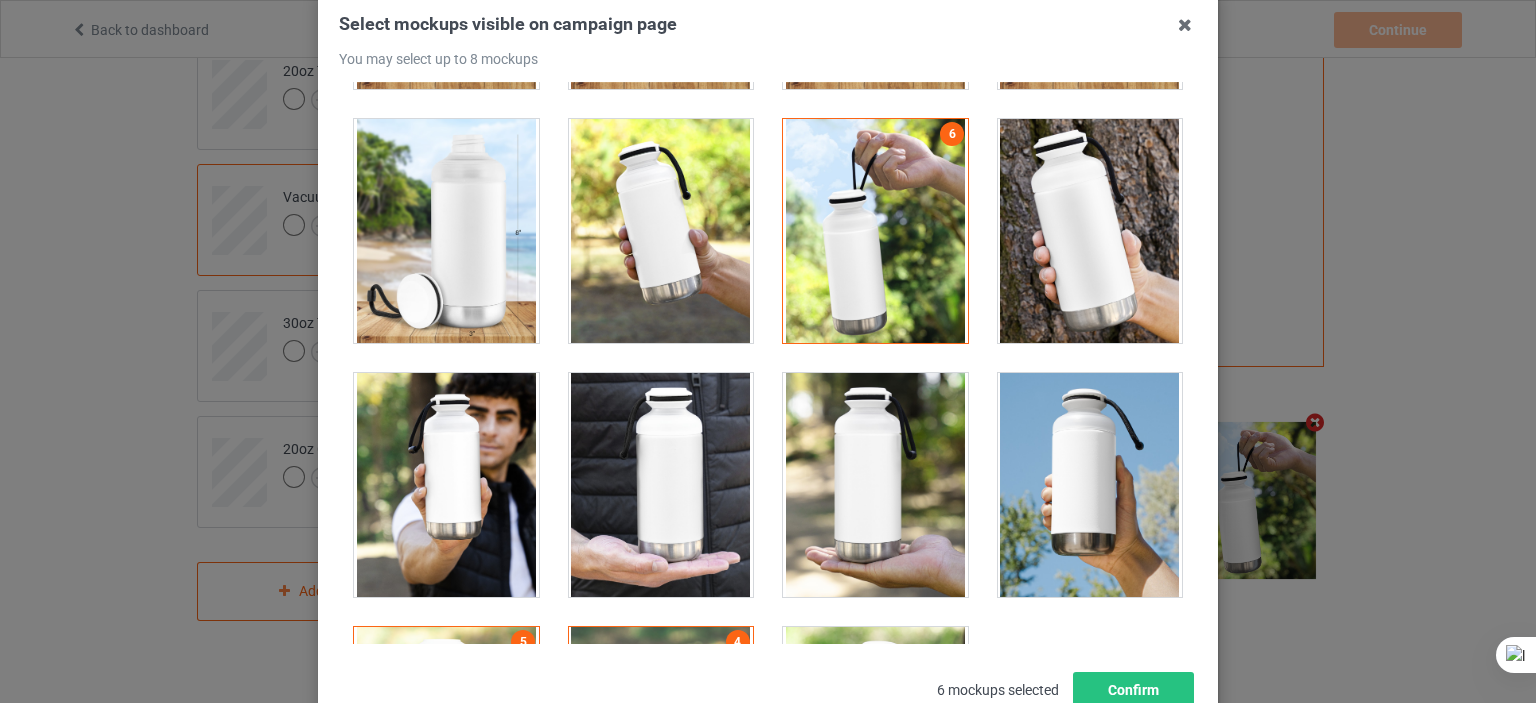 click at bounding box center [661, 231] 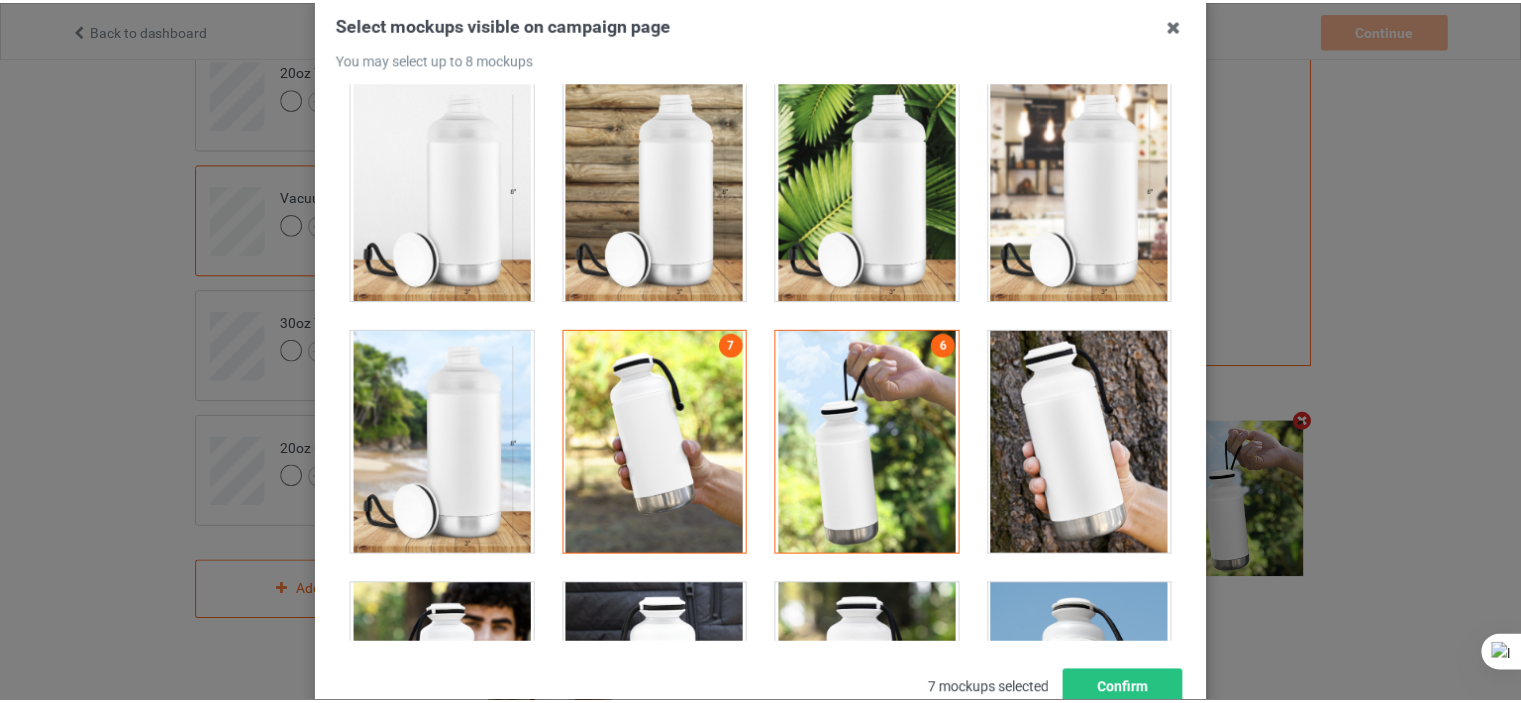 scroll, scrollTop: 532, scrollLeft: 0, axis: vertical 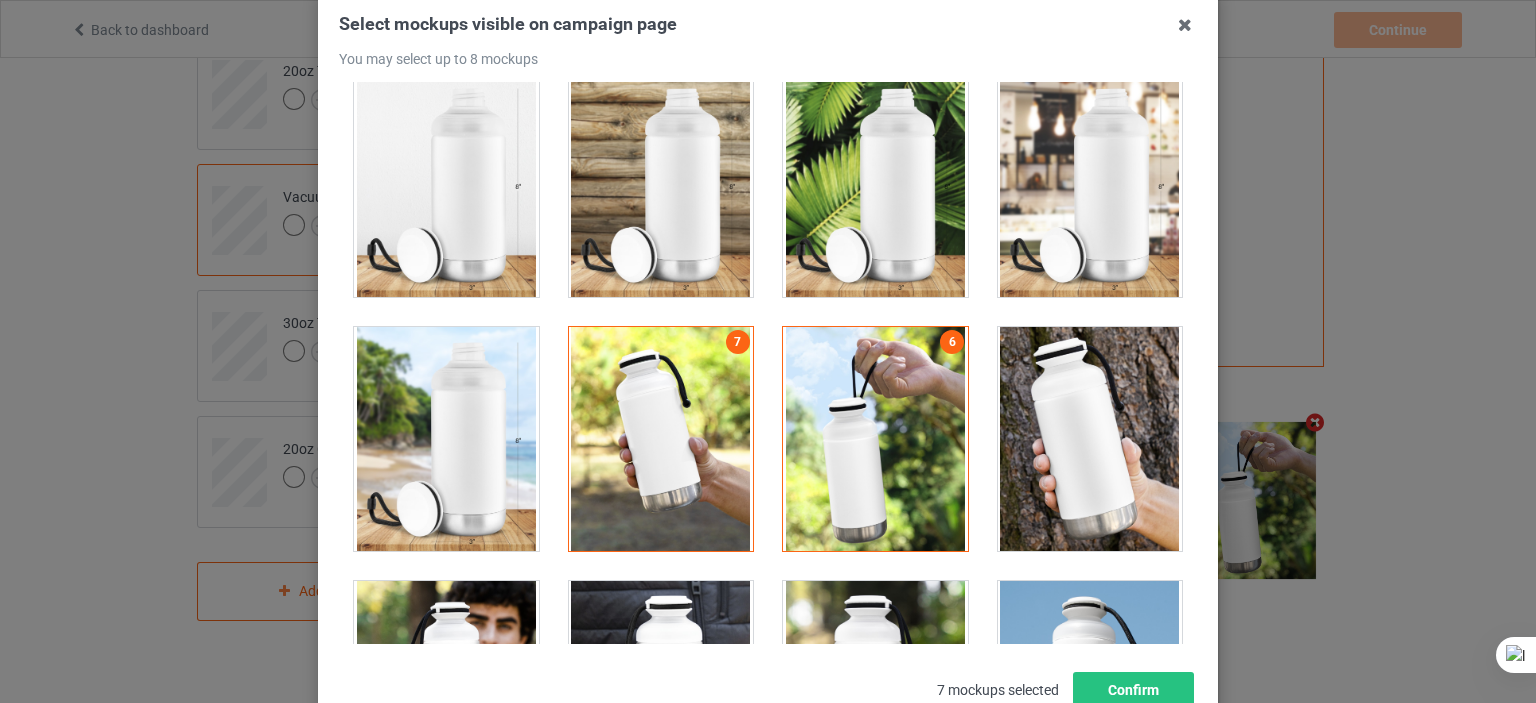 click at bounding box center [1090, 439] 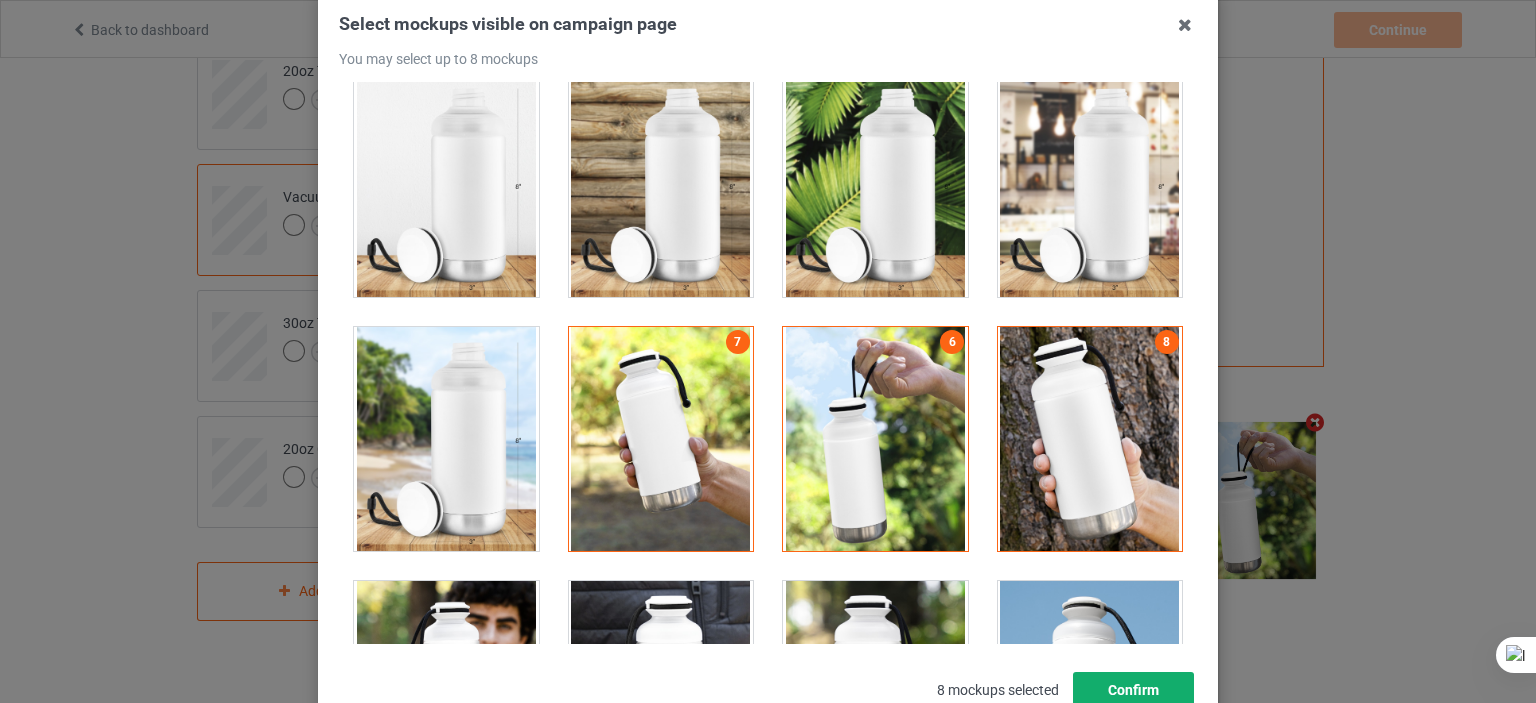 click on "Confirm" at bounding box center (1133, 690) 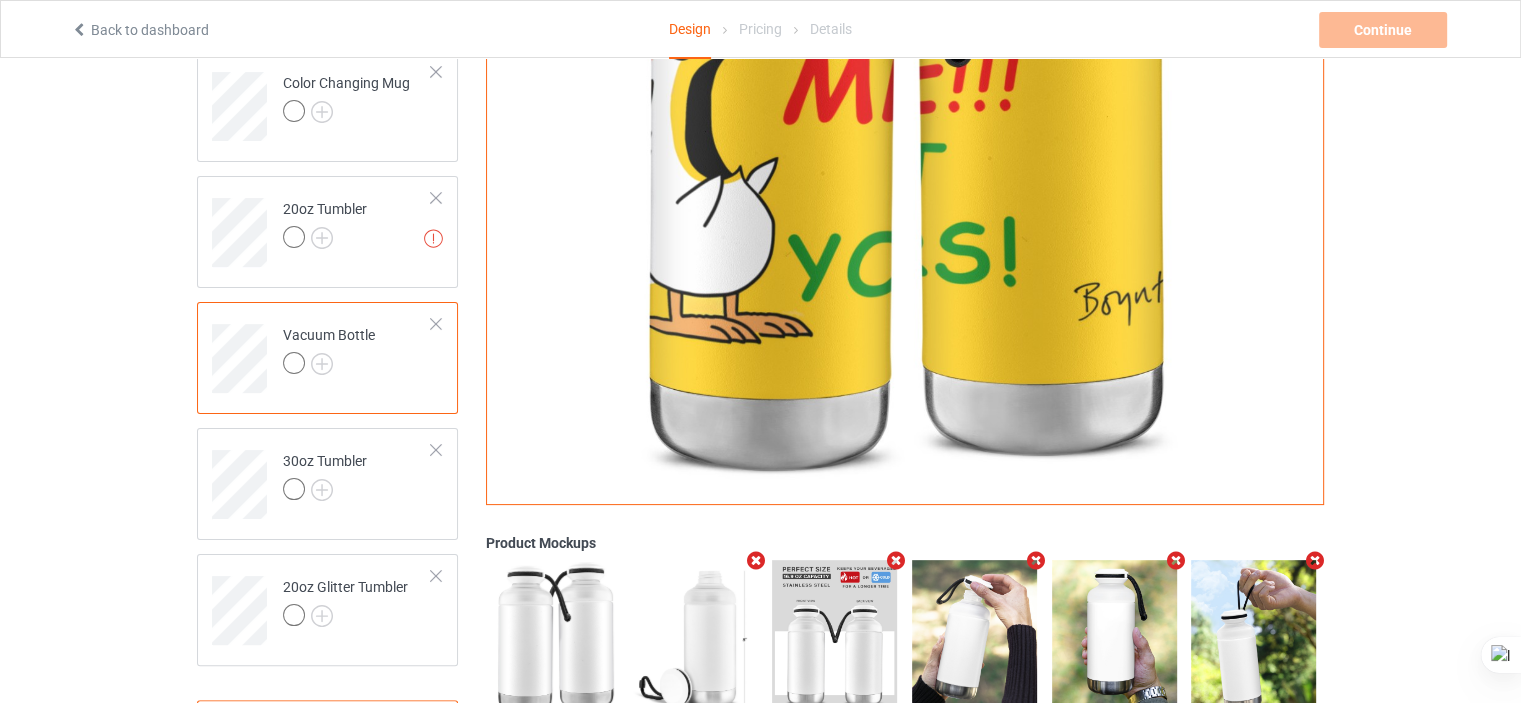 scroll, scrollTop: 265, scrollLeft: 0, axis: vertical 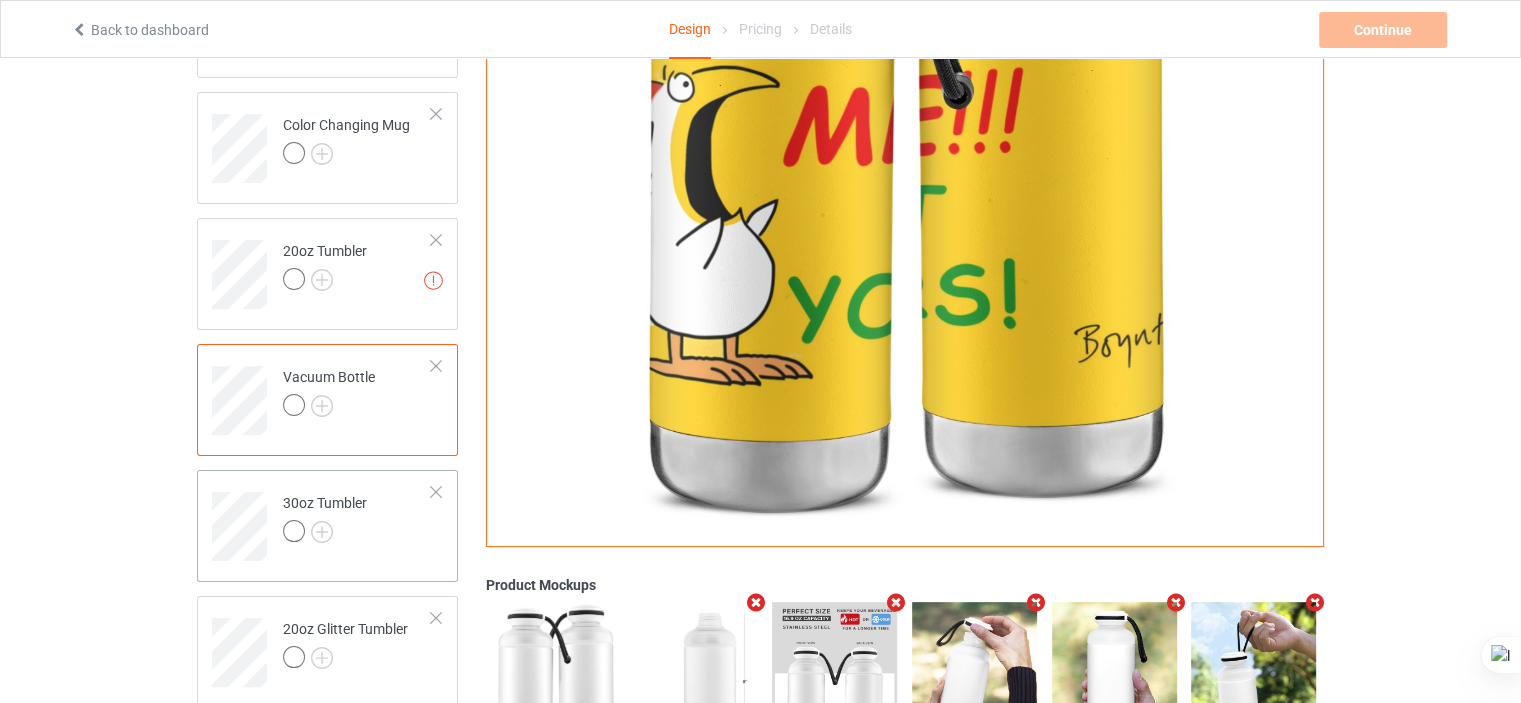 click on "30oz Tumbler" at bounding box center [357, 519] 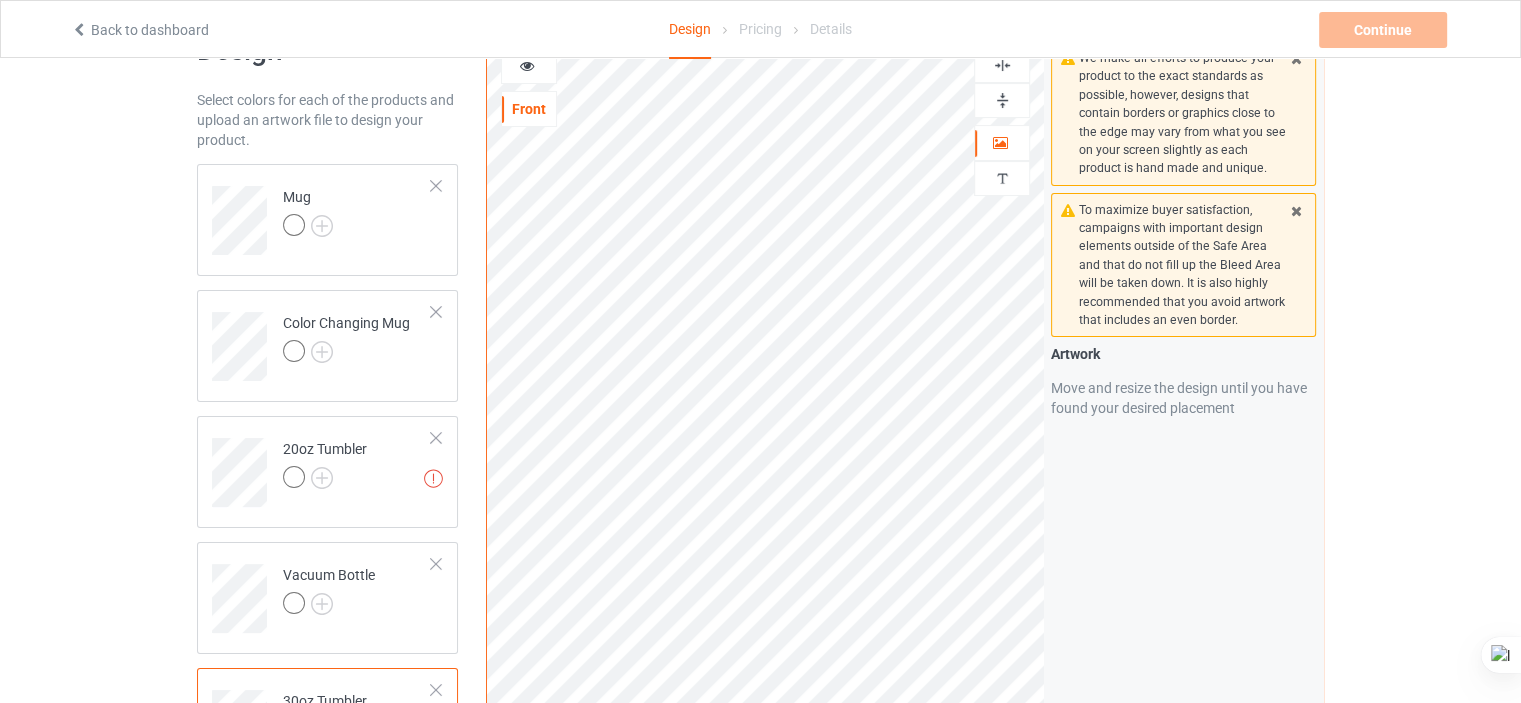 scroll, scrollTop: 0, scrollLeft: 0, axis: both 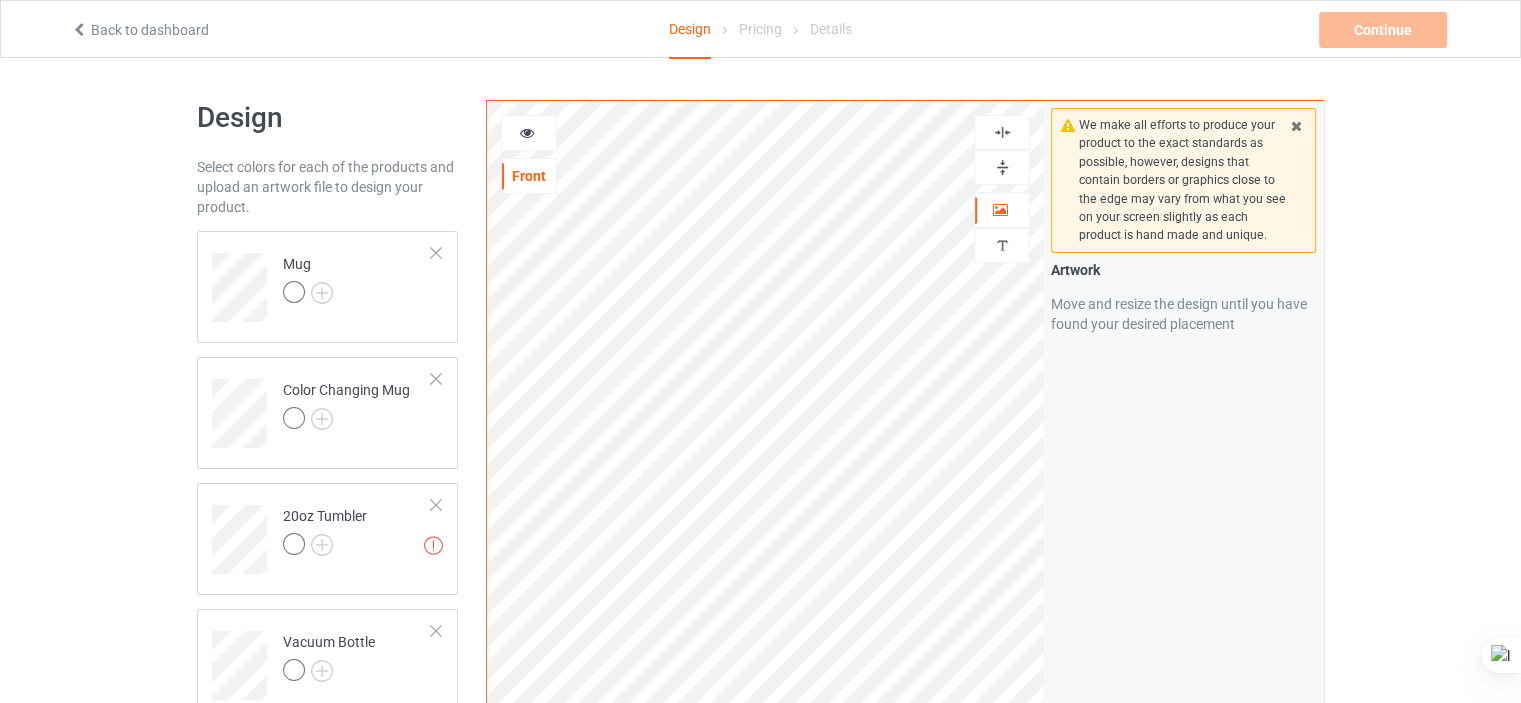 click at bounding box center [527, 130] 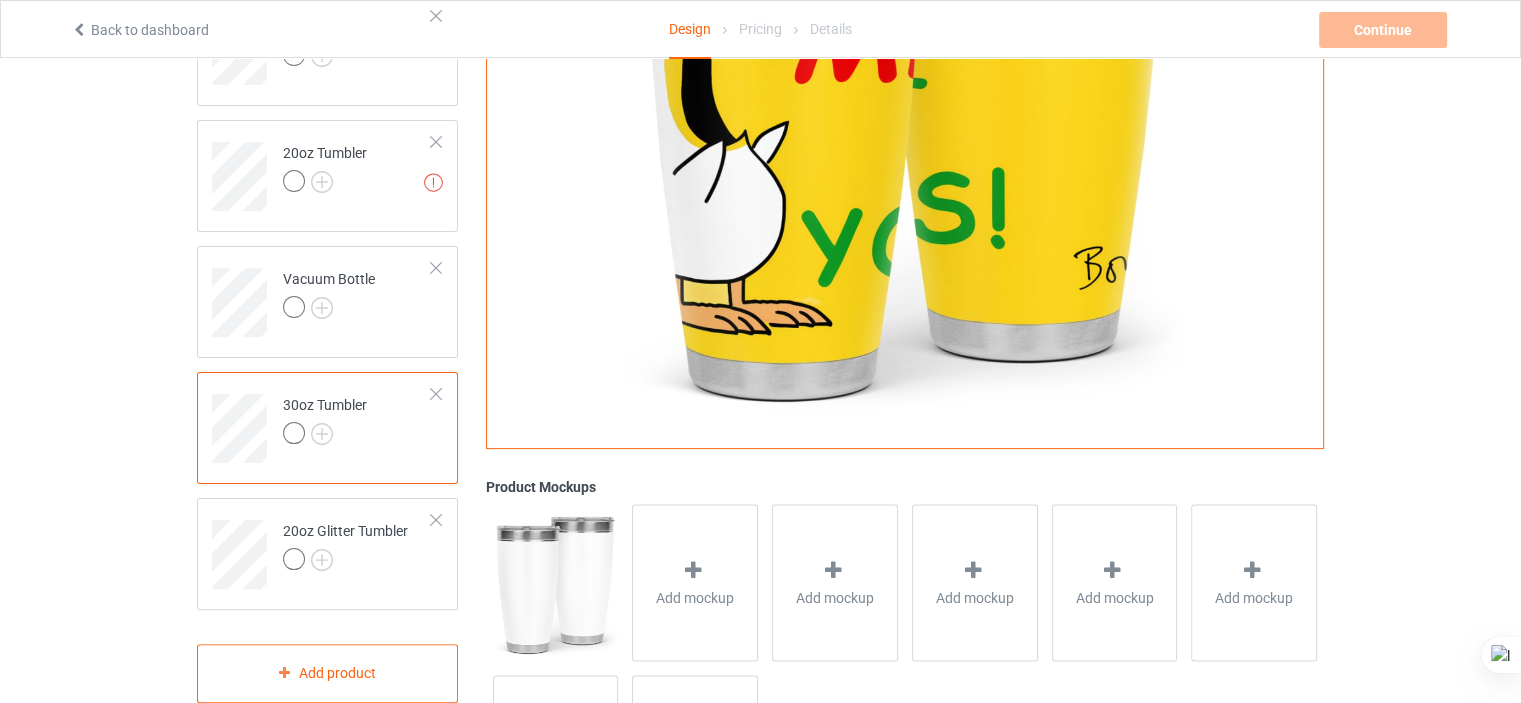 scroll, scrollTop: 373, scrollLeft: 0, axis: vertical 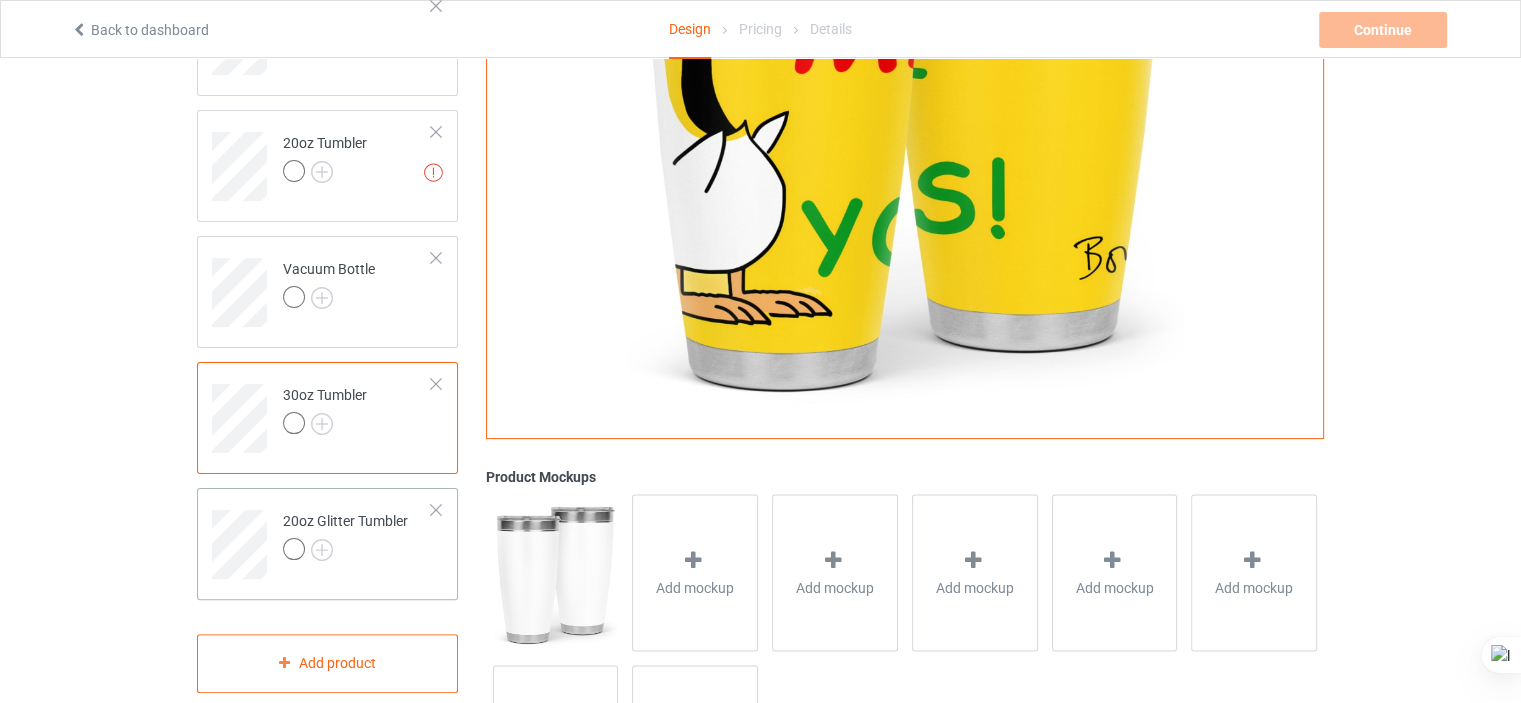click on "20oz Glitter Tumbler" at bounding box center [357, 537] 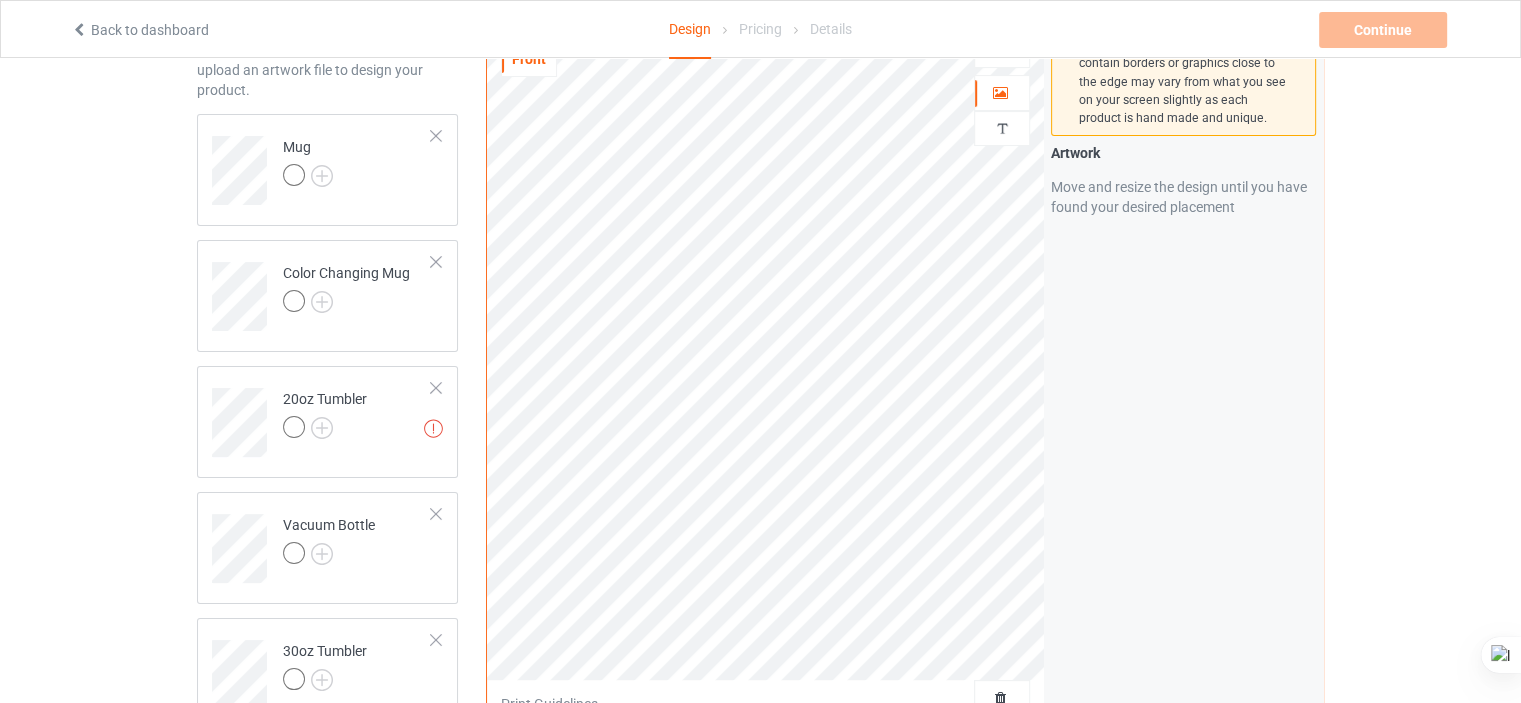 scroll, scrollTop: 114, scrollLeft: 0, axis: vertical 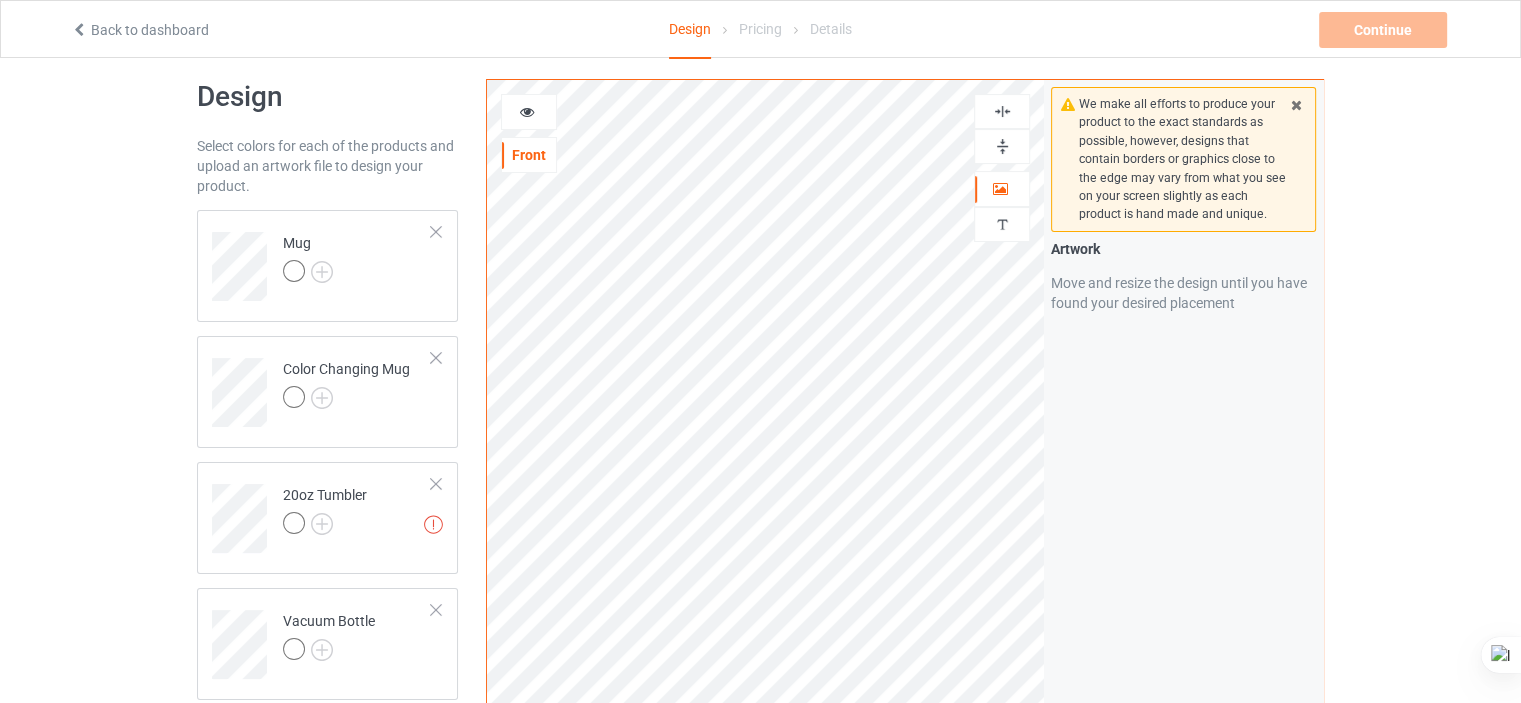 click at bounding box center [527, 109] 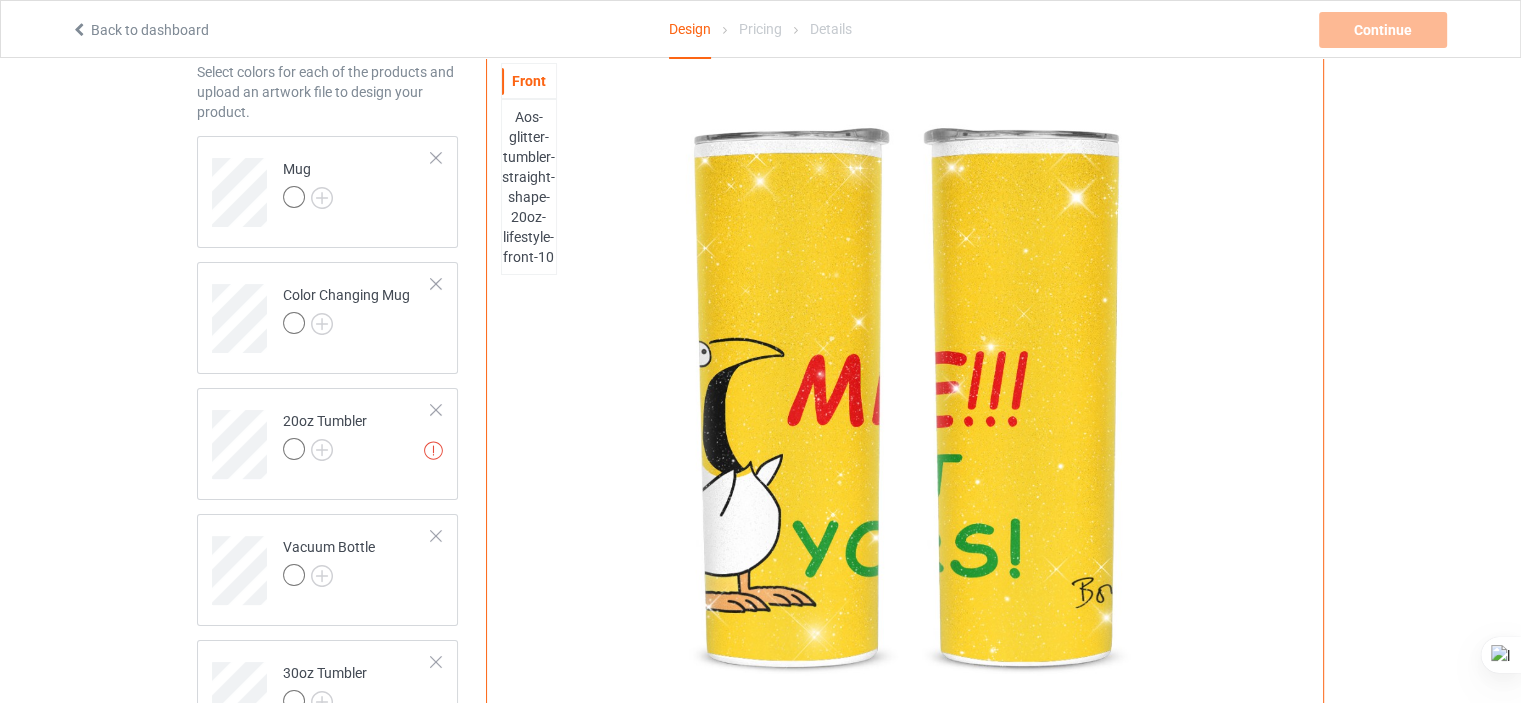 scroll, scrollTop: 92, scrollLeft: 0, axis: vertical 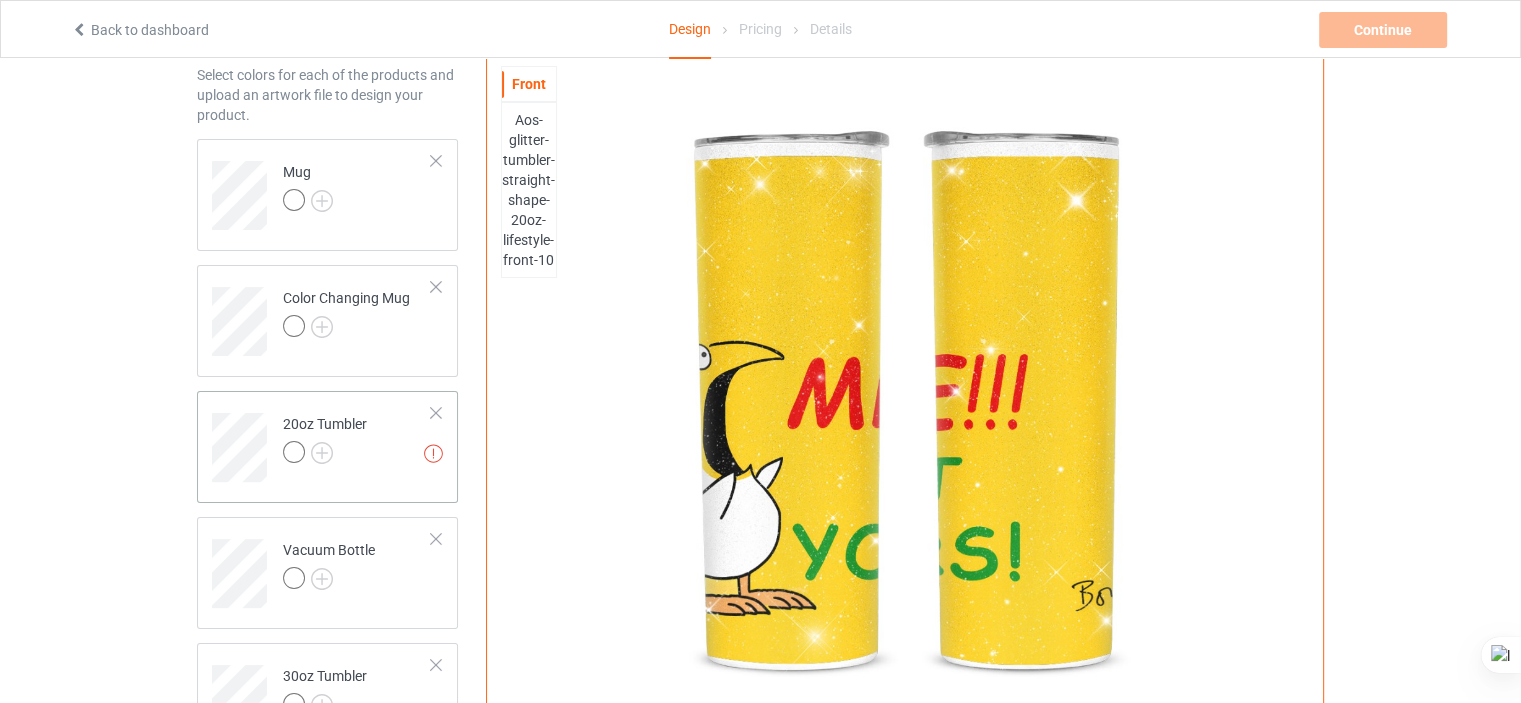 click on "Missing artworks 20oz Tumbler" at bounding box center (357, 440) 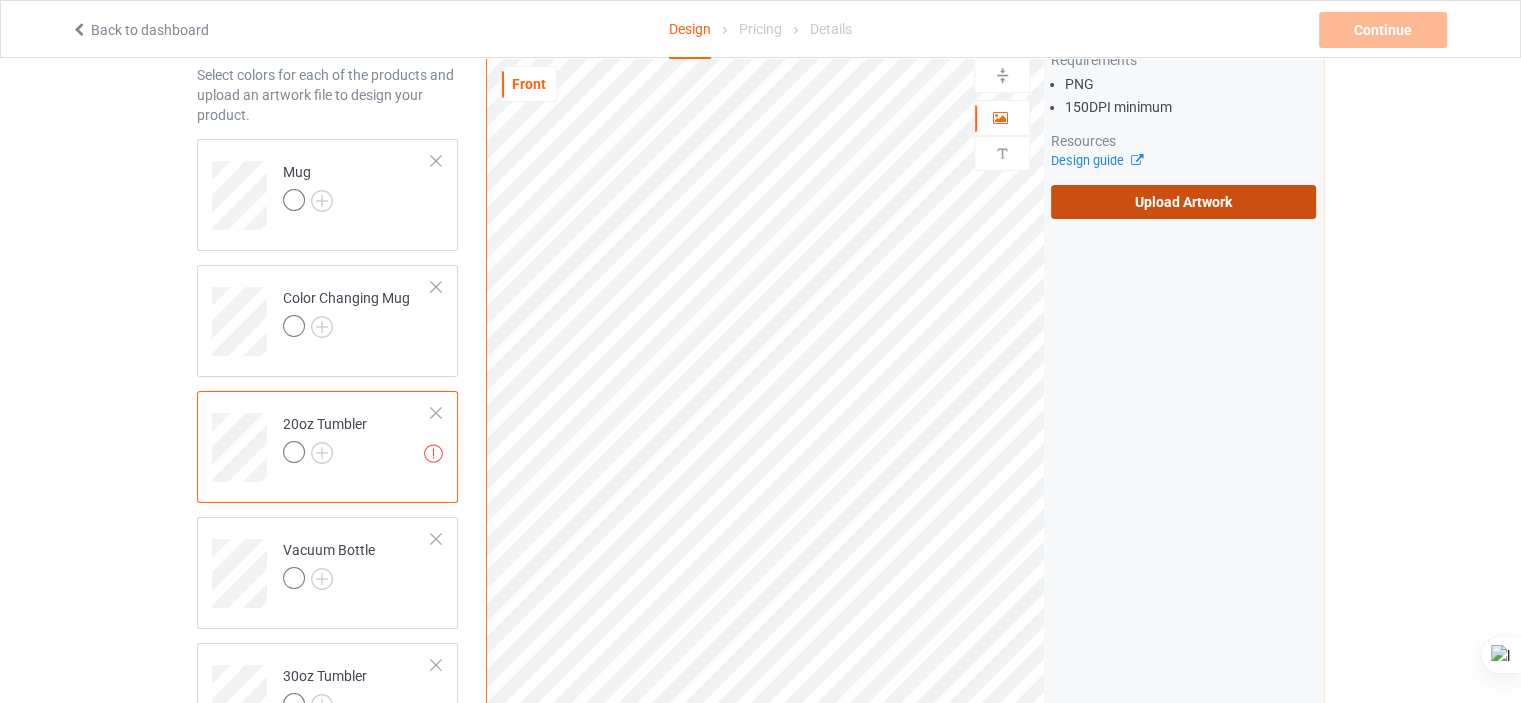 click on "Upload Artwork" at bounding box center (1183, 202) 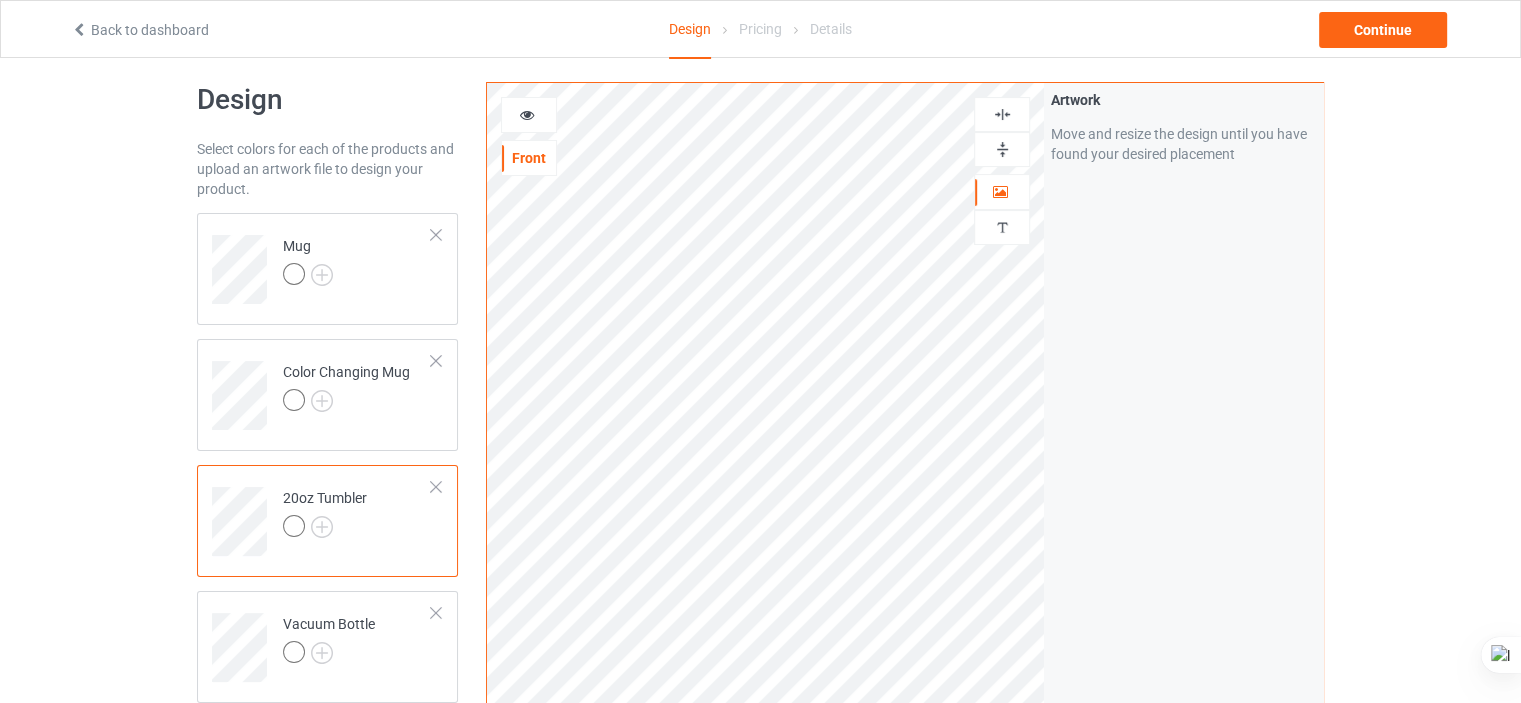 scroll, scrollTop: 15, scrollLeft: 0, axis: vertical 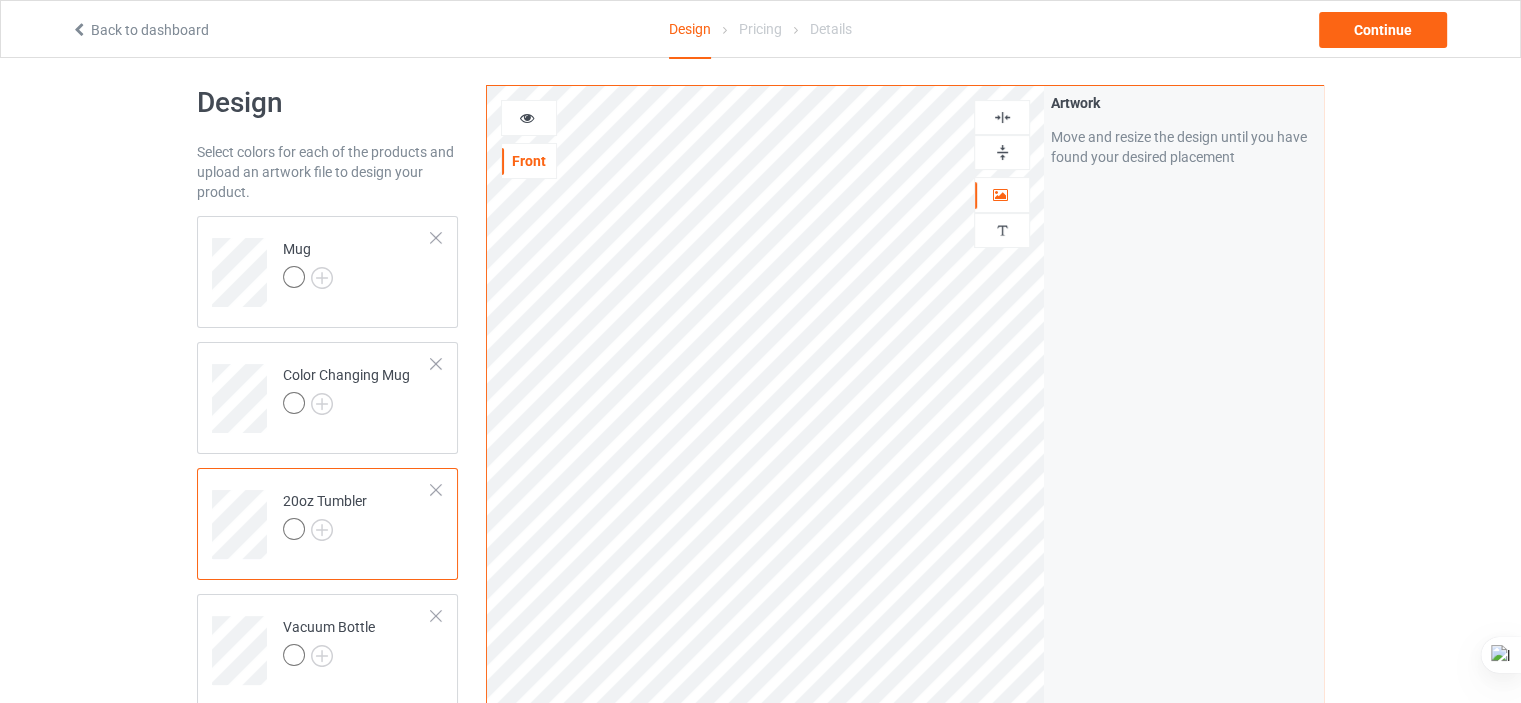 click at bounding box center (527, 115) 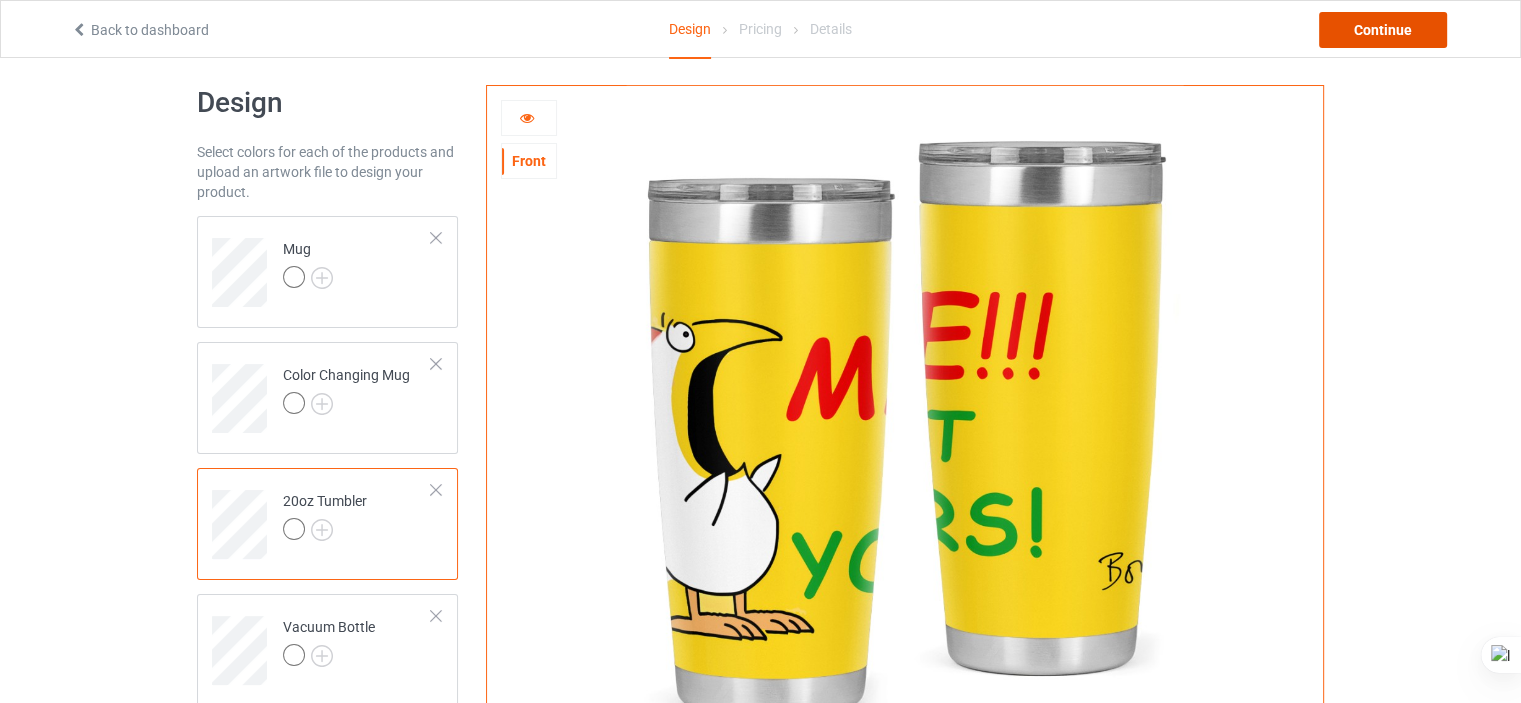 click on "Continue" at bounding box center [1383, 30] 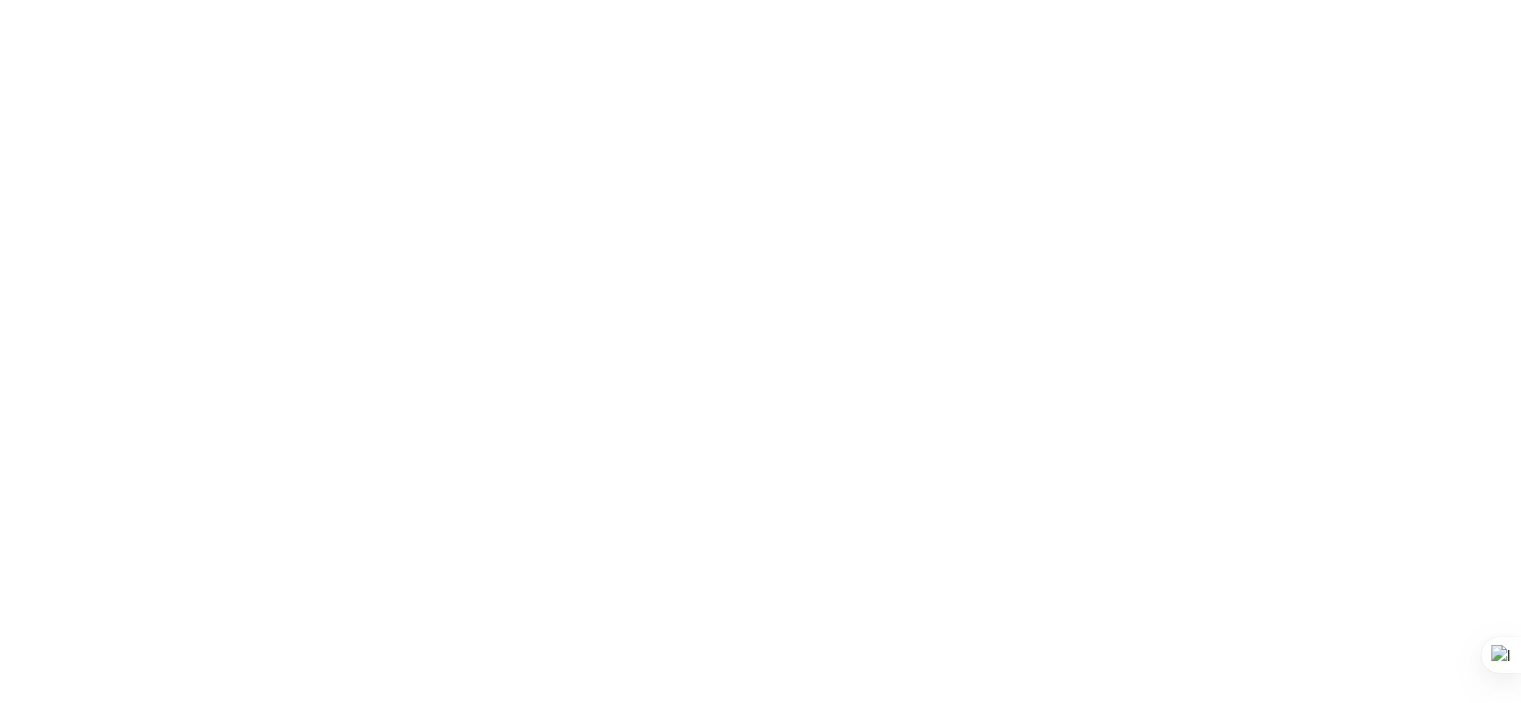 scroll, scrollTop: 0, scrollLeft: 0, axis: both 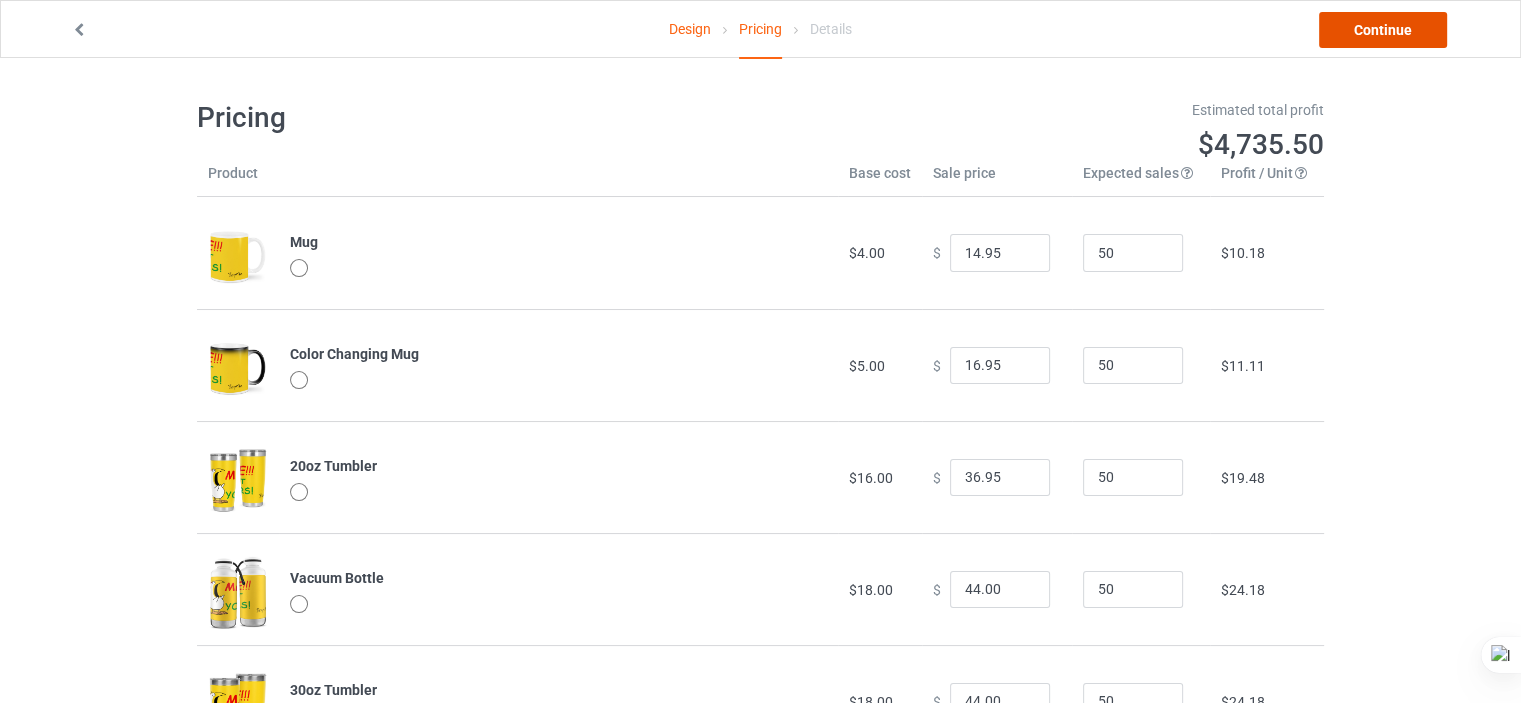 click on "Continue" at bounding box center (1383, 30) 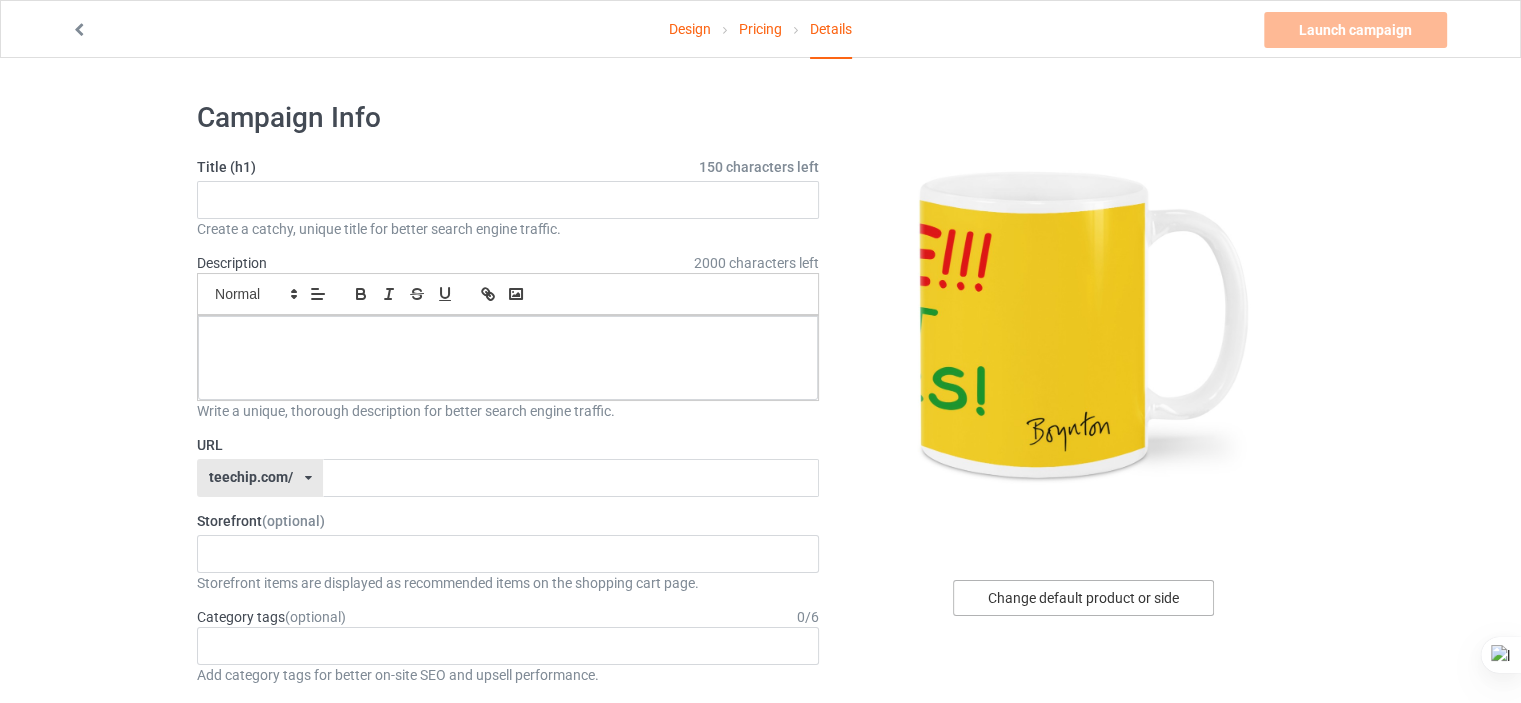 click on "Change default product or side" at bounding box center [1083, 598] 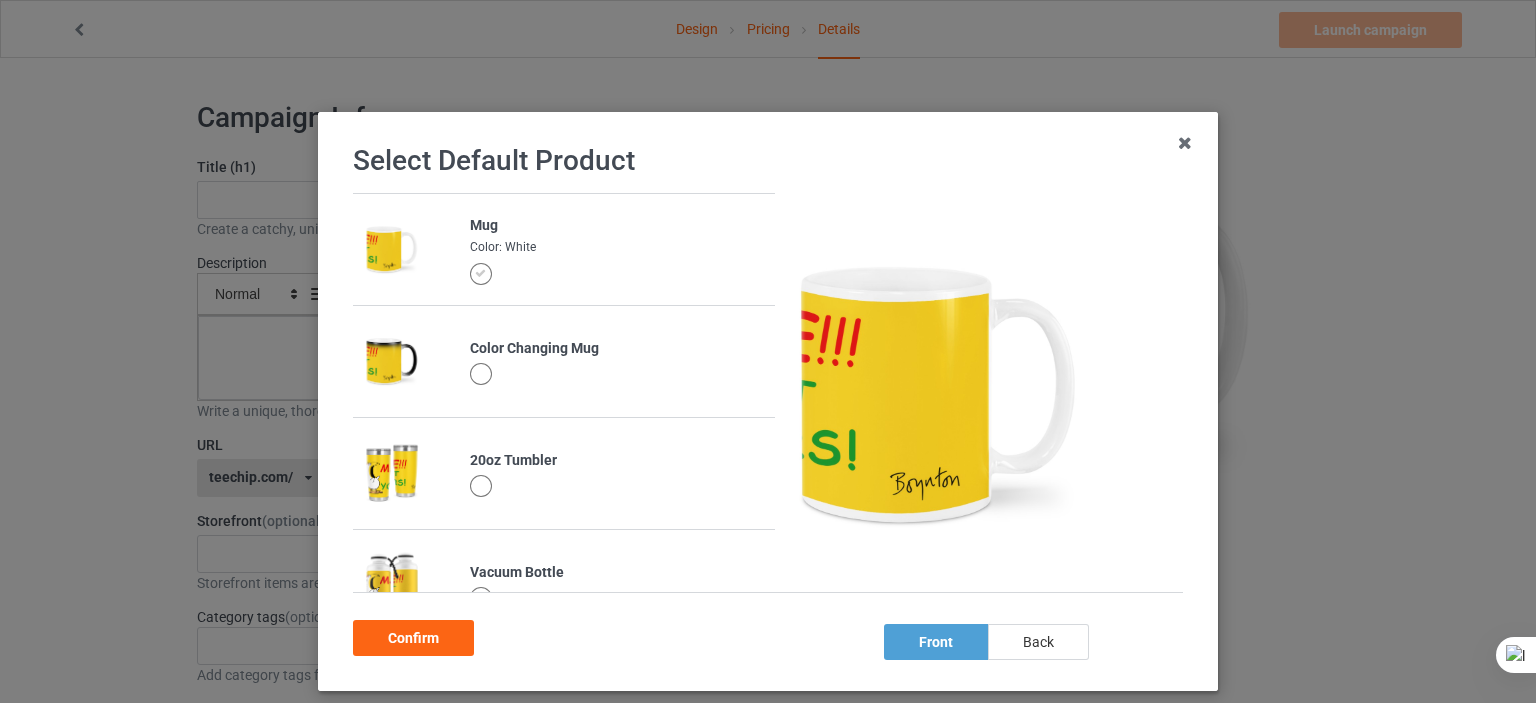 click on "back" at bounding box center (1038, 642) 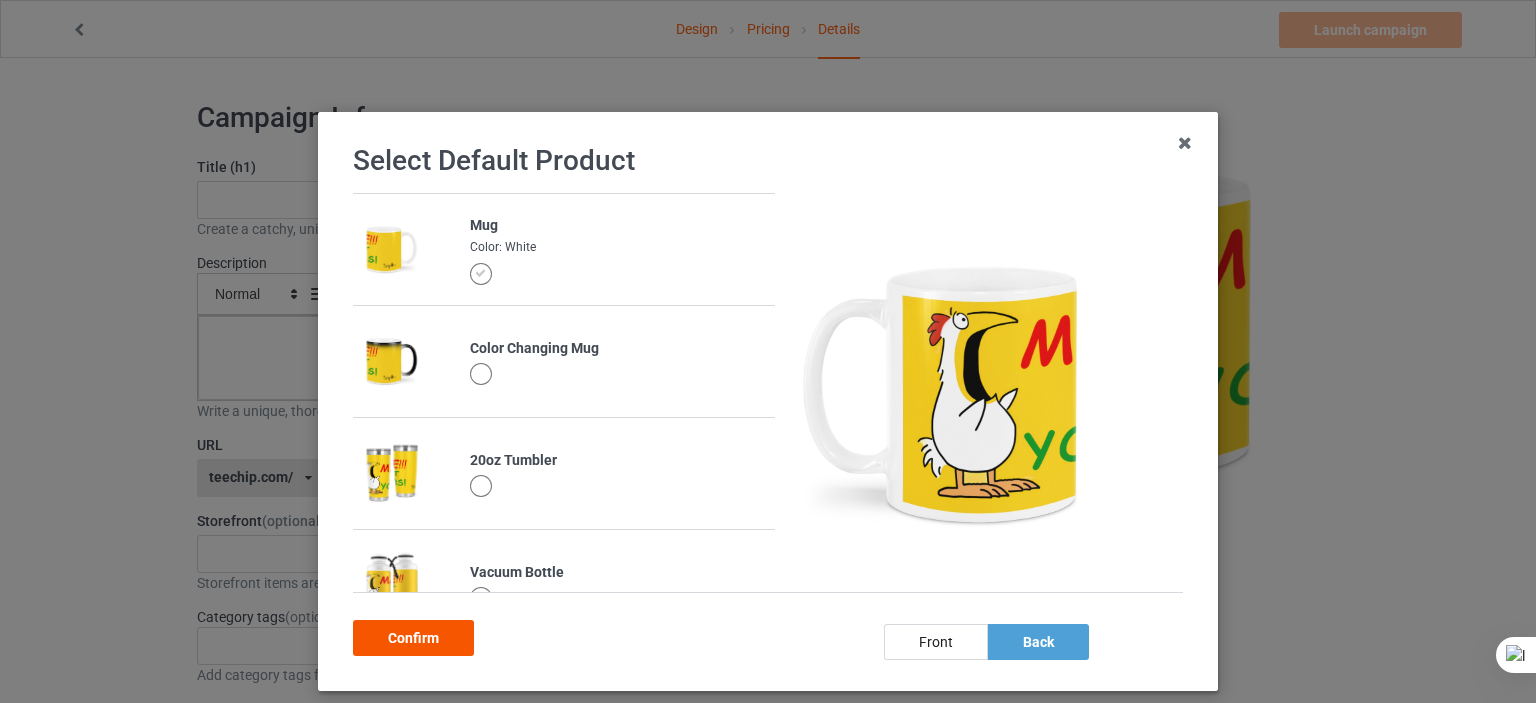 click on "Confirm" at bounding box center (413, 638) 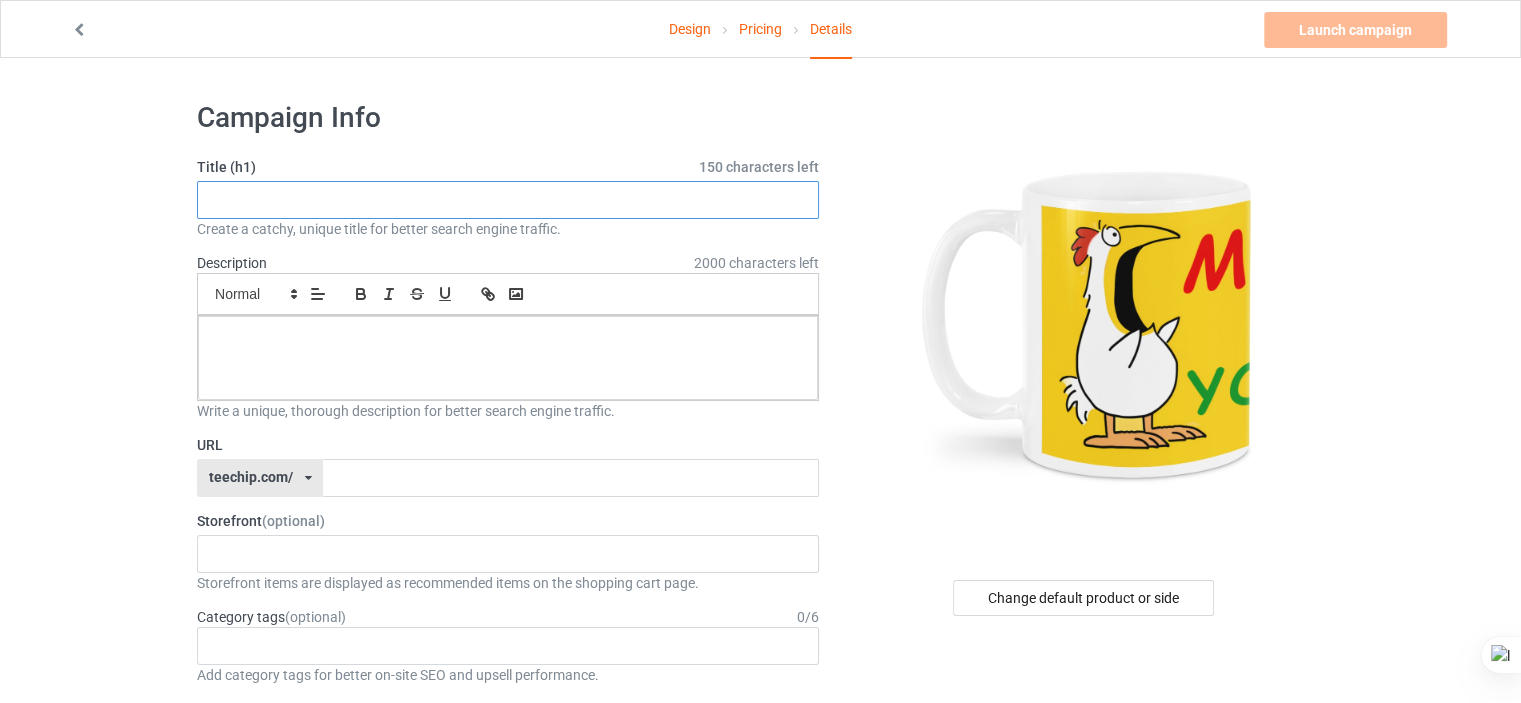 click at bounding box center (508, 200) 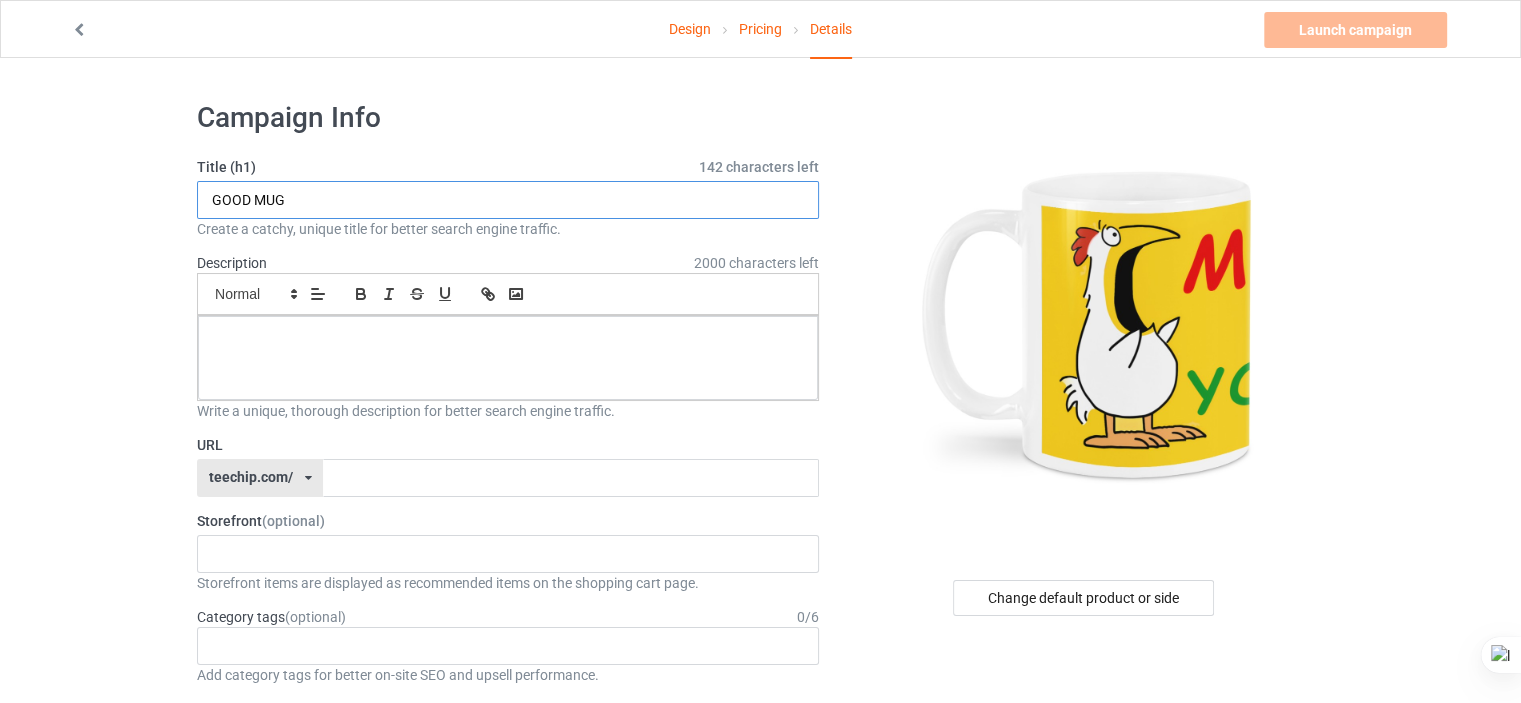 type on "GOOD MUG" 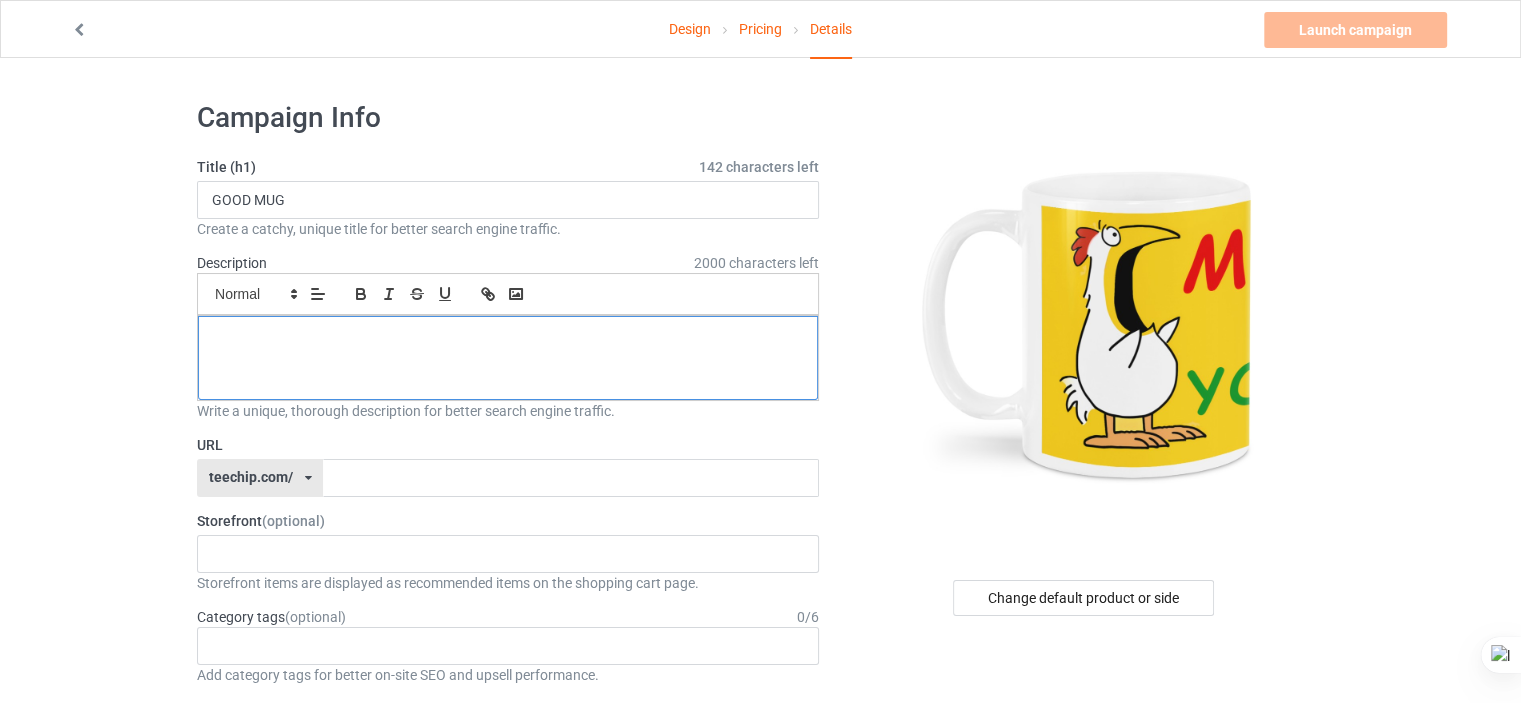 click at bounding box center [508, 358] 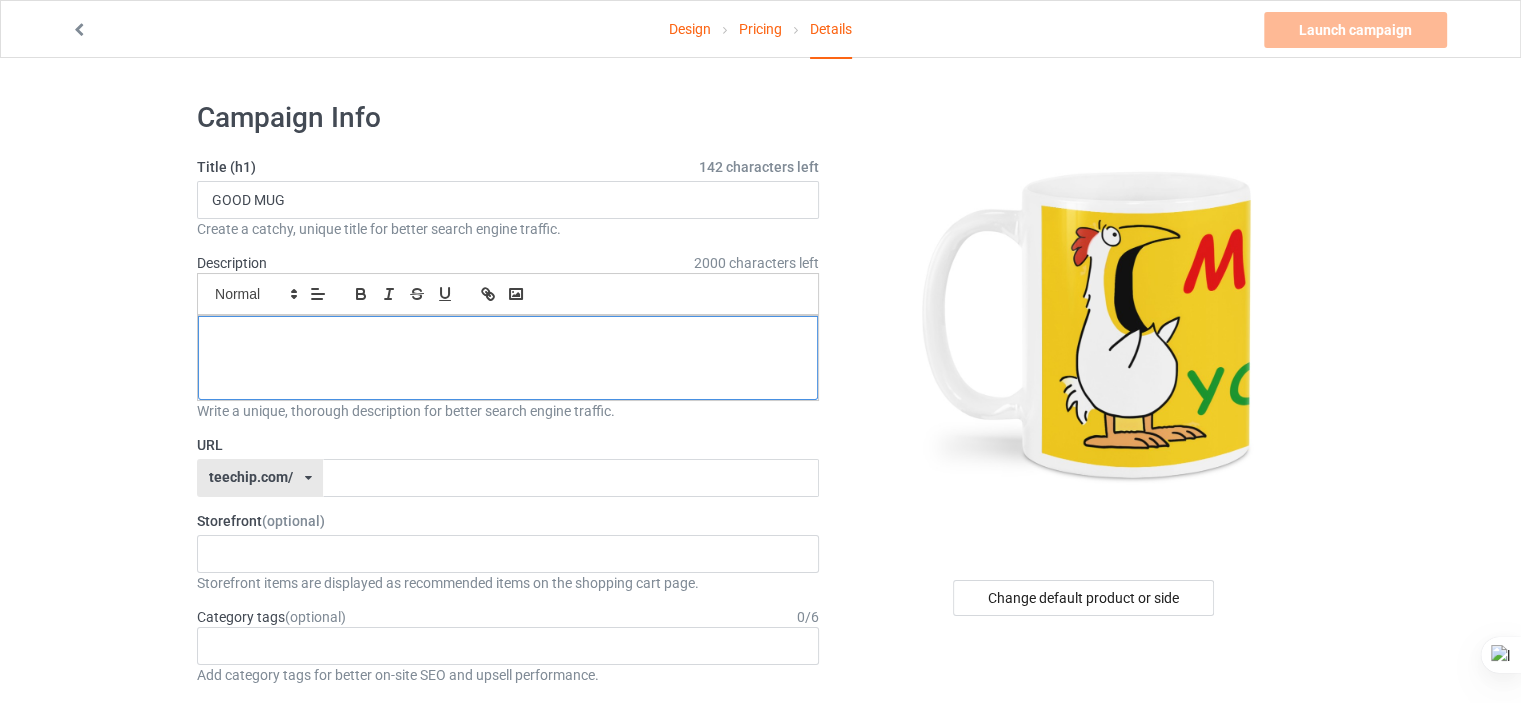 type 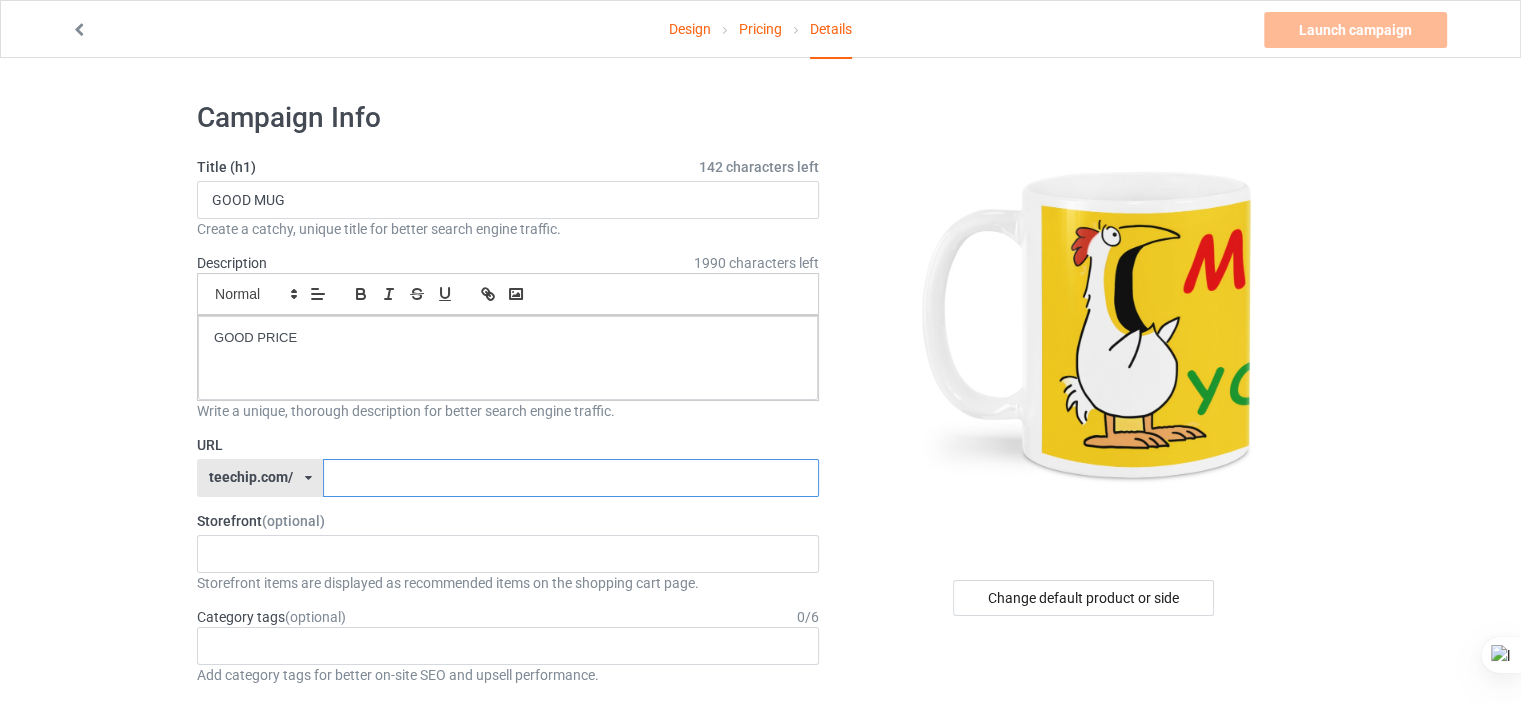 click at bounding box center (570, 478) 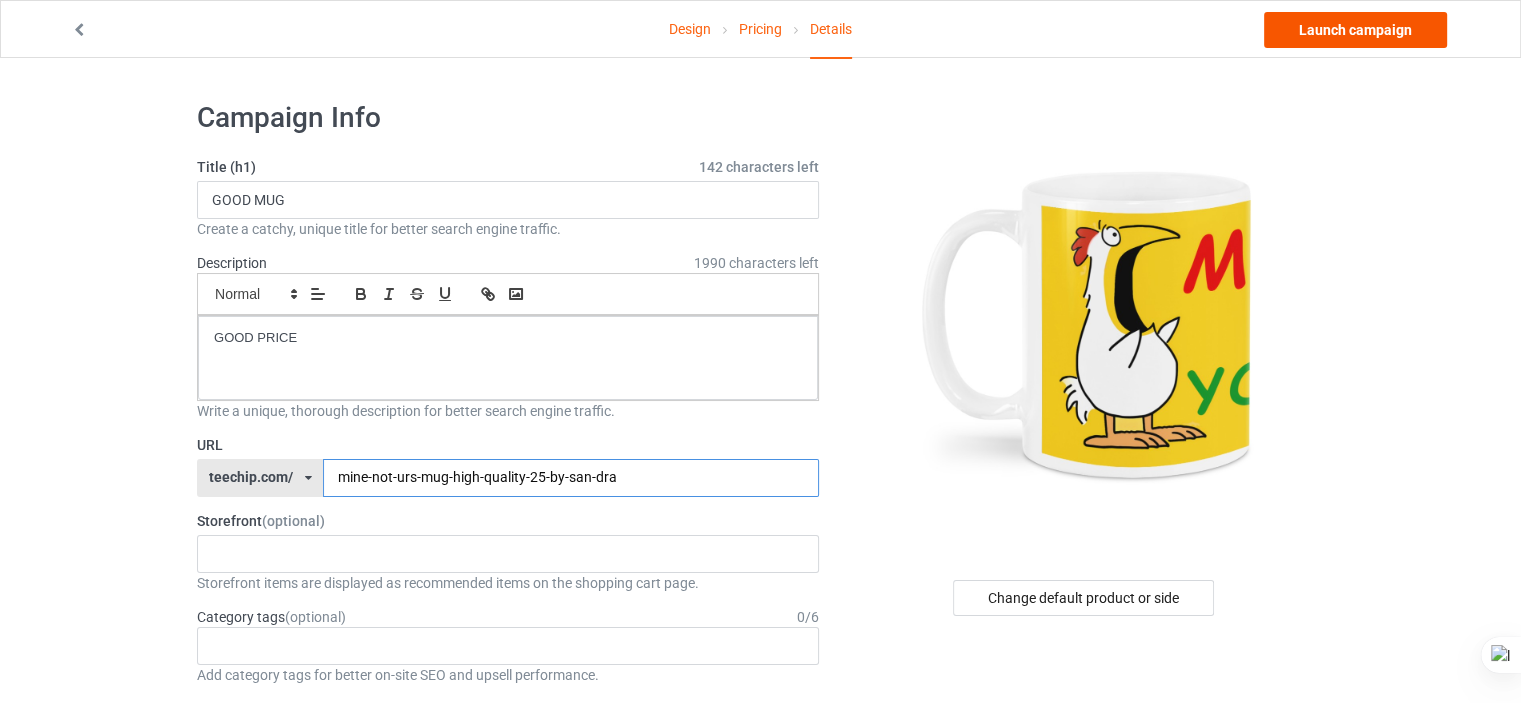 type on "mine-not-urs-mug-high-quality-25-by-san-dra" 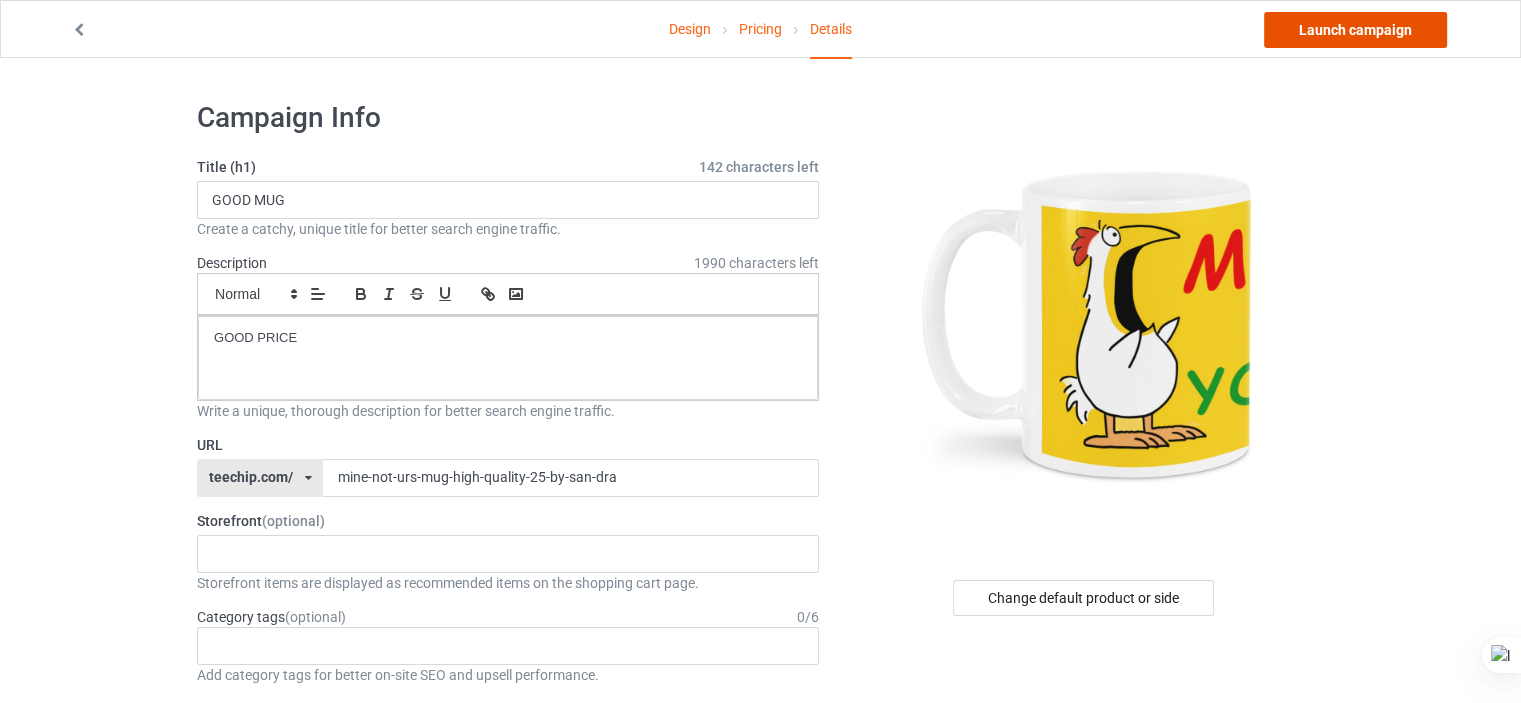 click on "Launch campaign" at bounding box center (1355, 30) 